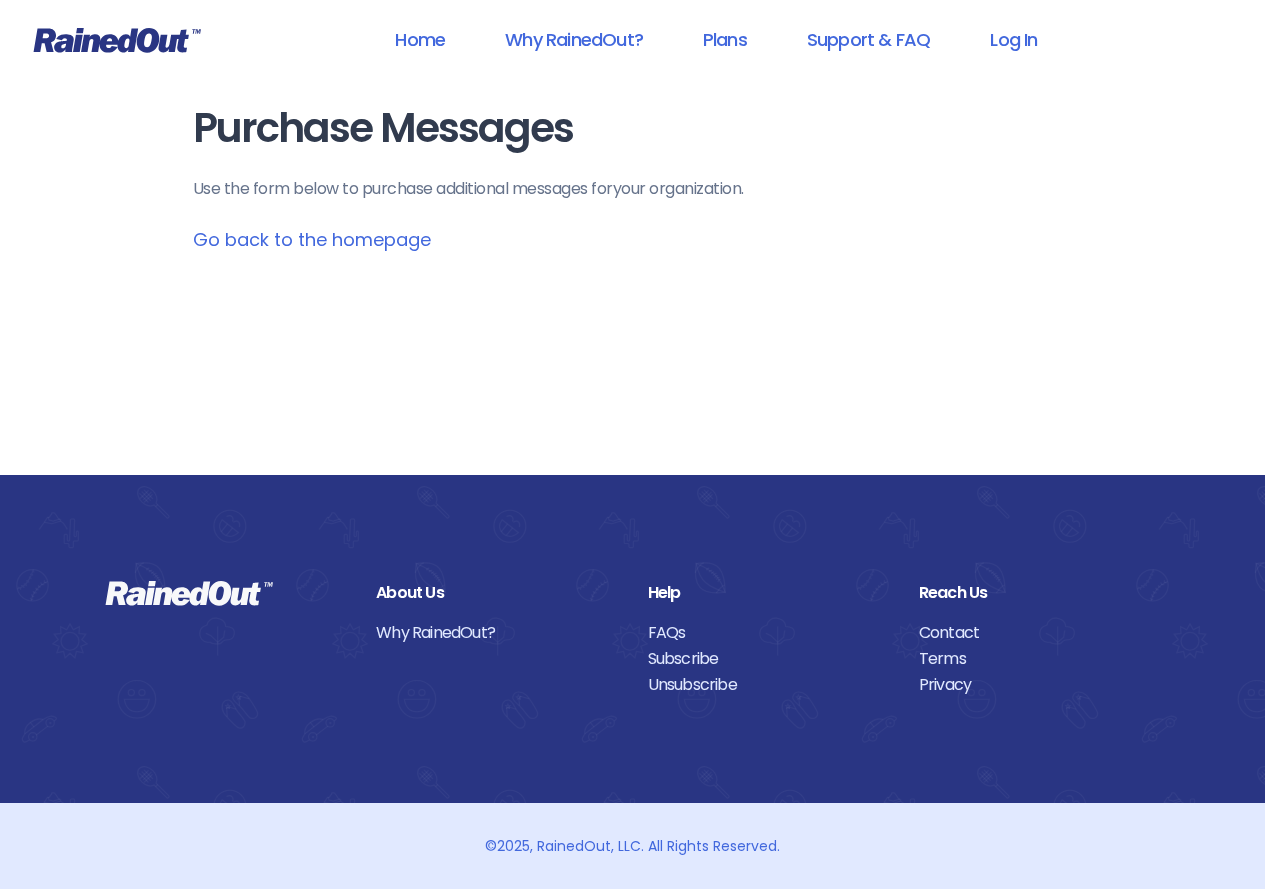 scroll, scrollTop: 0, scrollLeft: 0, axis: both 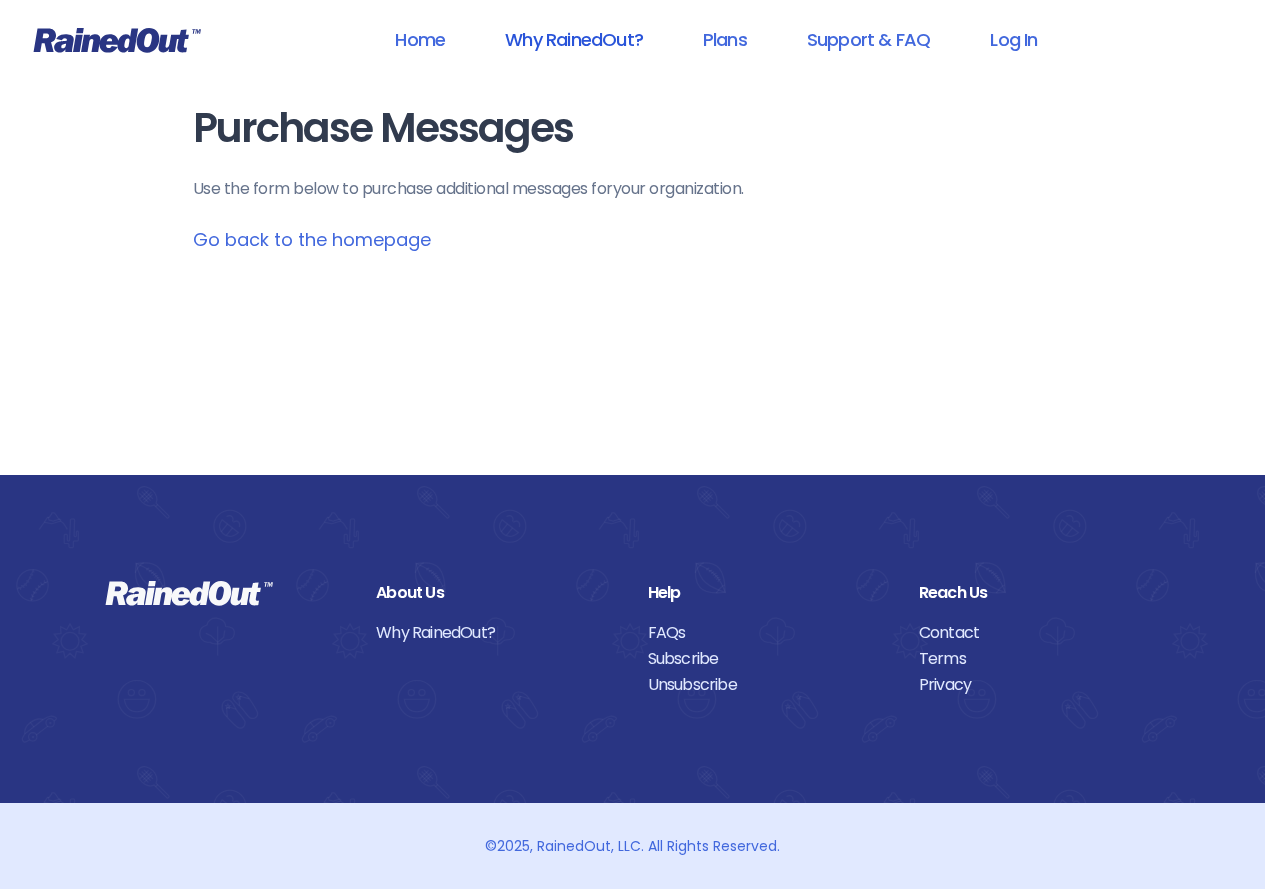 click on "Why RainedOut?" at bounding box center [574, 39] 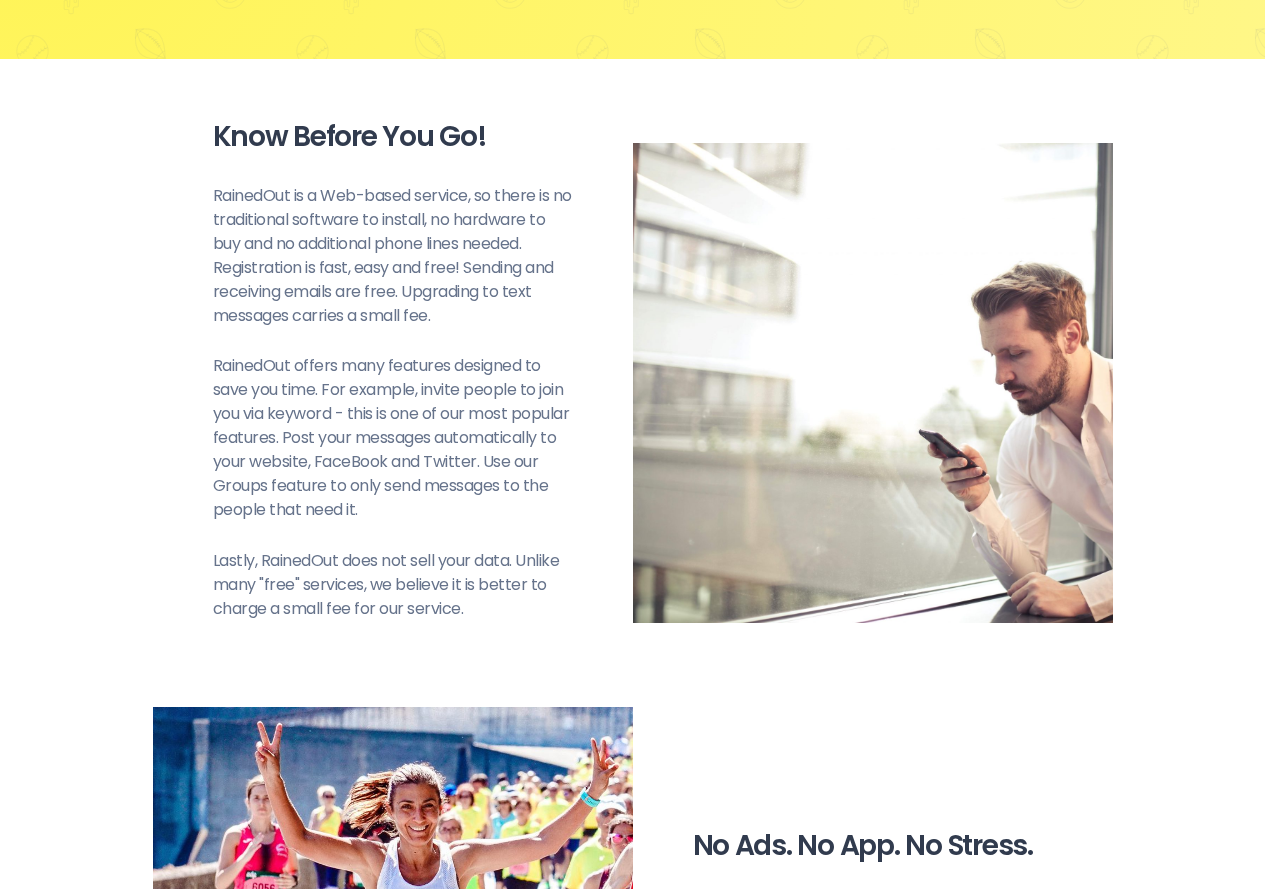 scroll, scrollTop: 0, scrollLeft: 0, axis: both 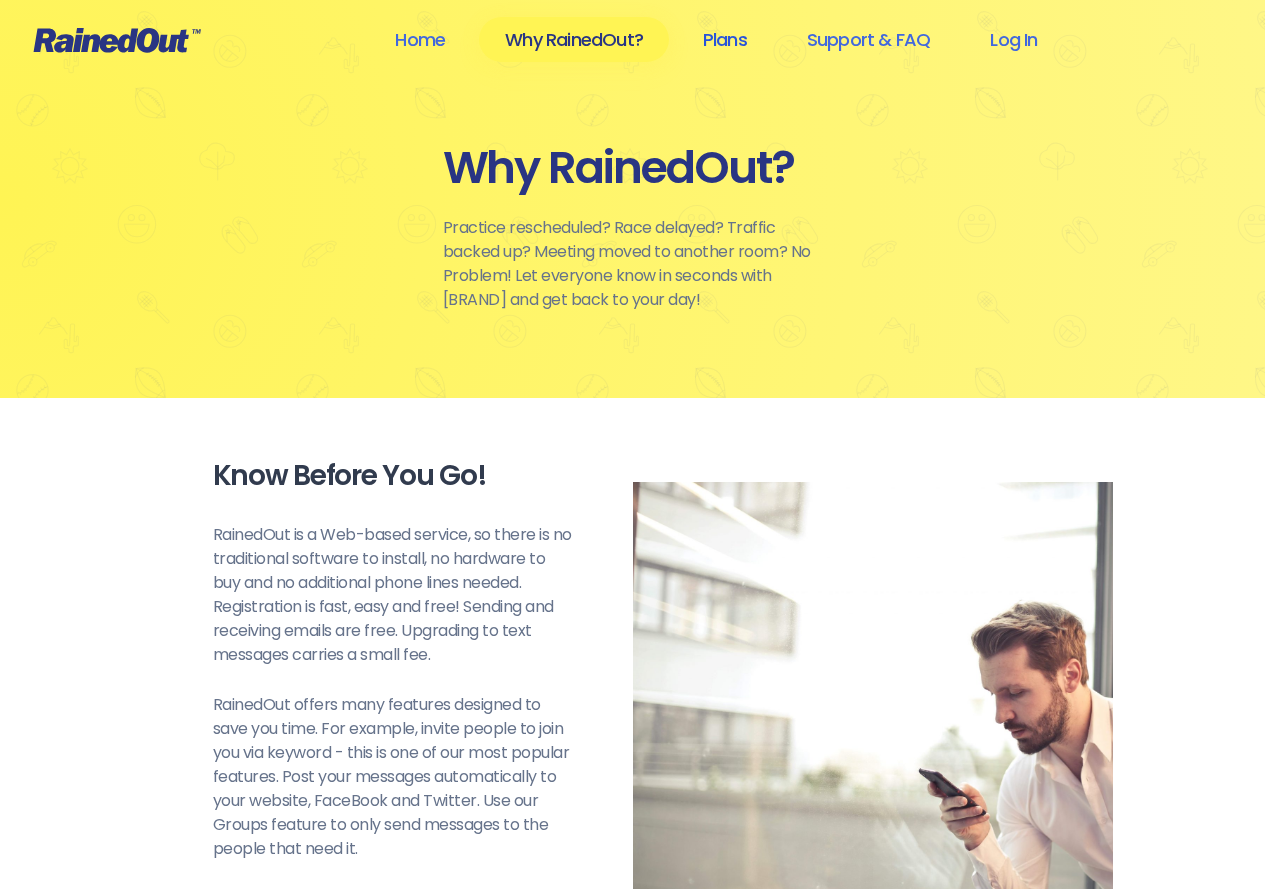 click on "Plans" at bounding box center [725, 39] 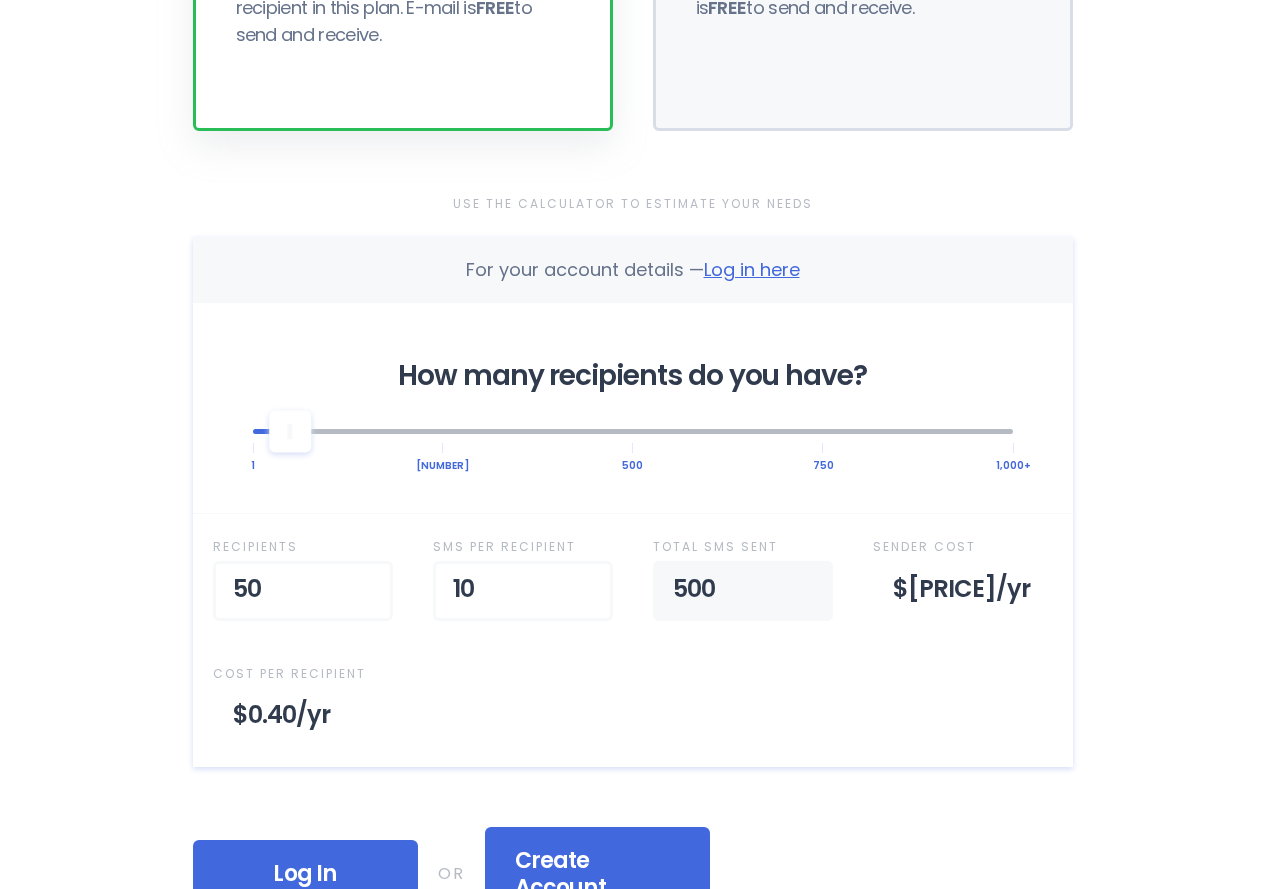 scroll, scrollTop: 600, scrollLeft: 0, axis: vertical 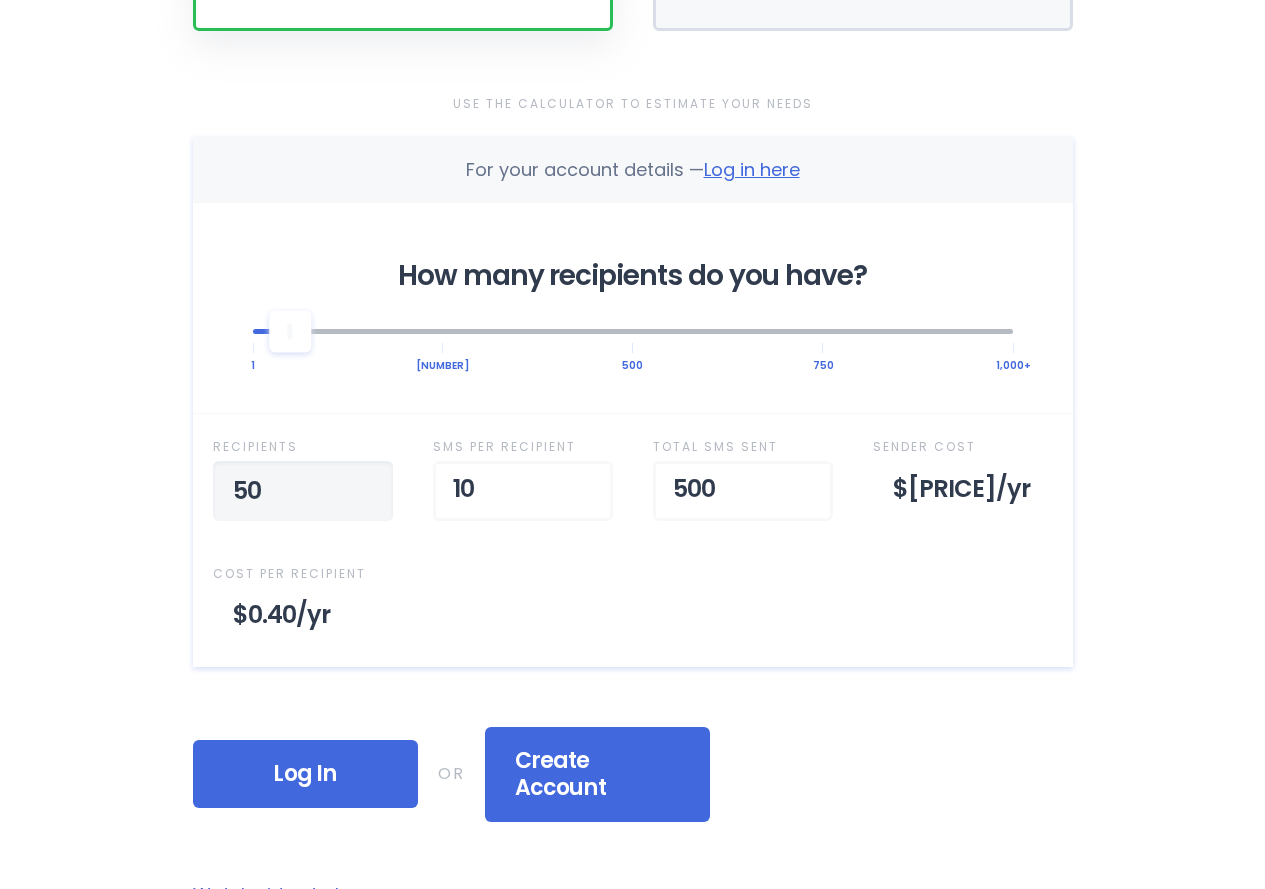 drag, startPoint x: 231, startPoint y: 480, endPoint x: 210, endPoint y: 478, distance: 21.095022 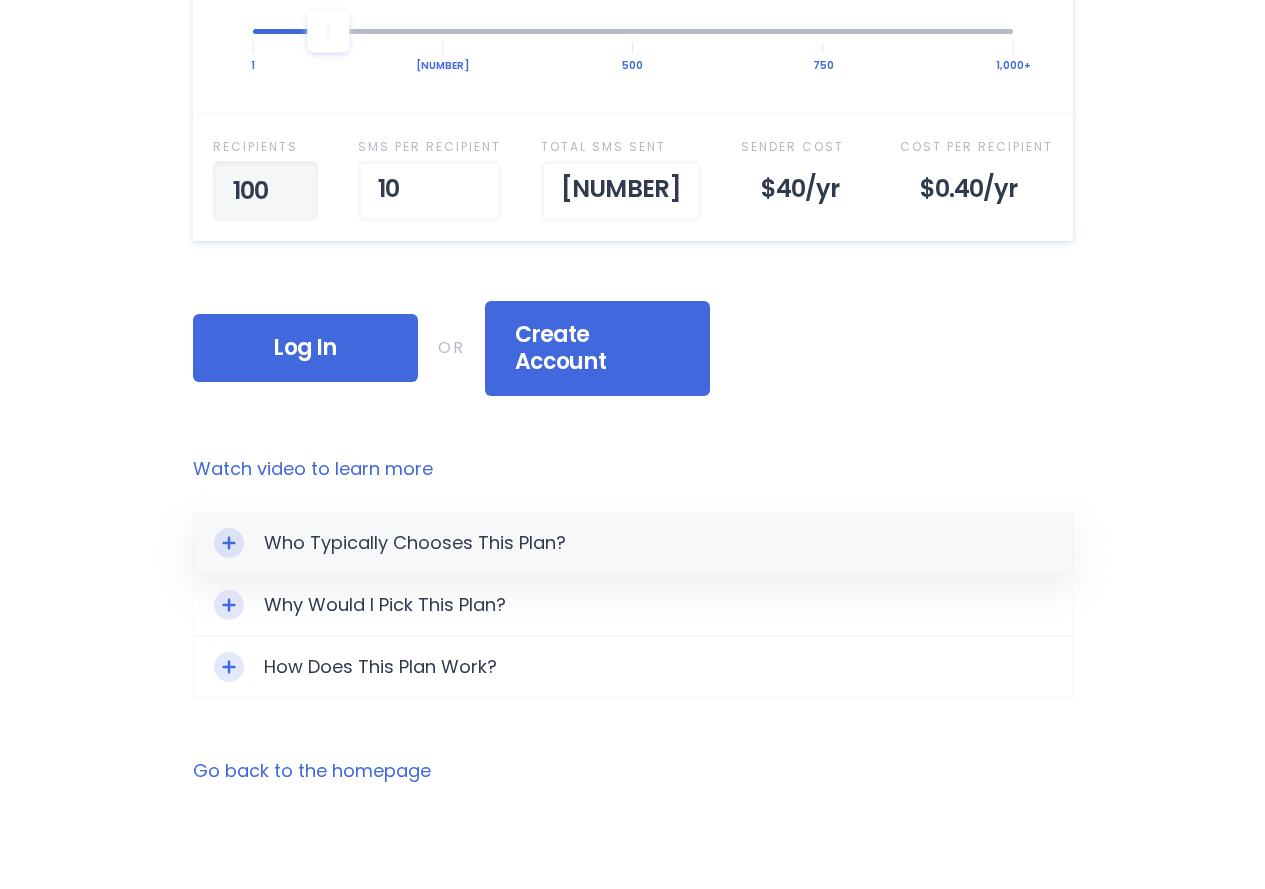 scroll, scrollTop: 1000, scrollLeft: 0, axis: vertical 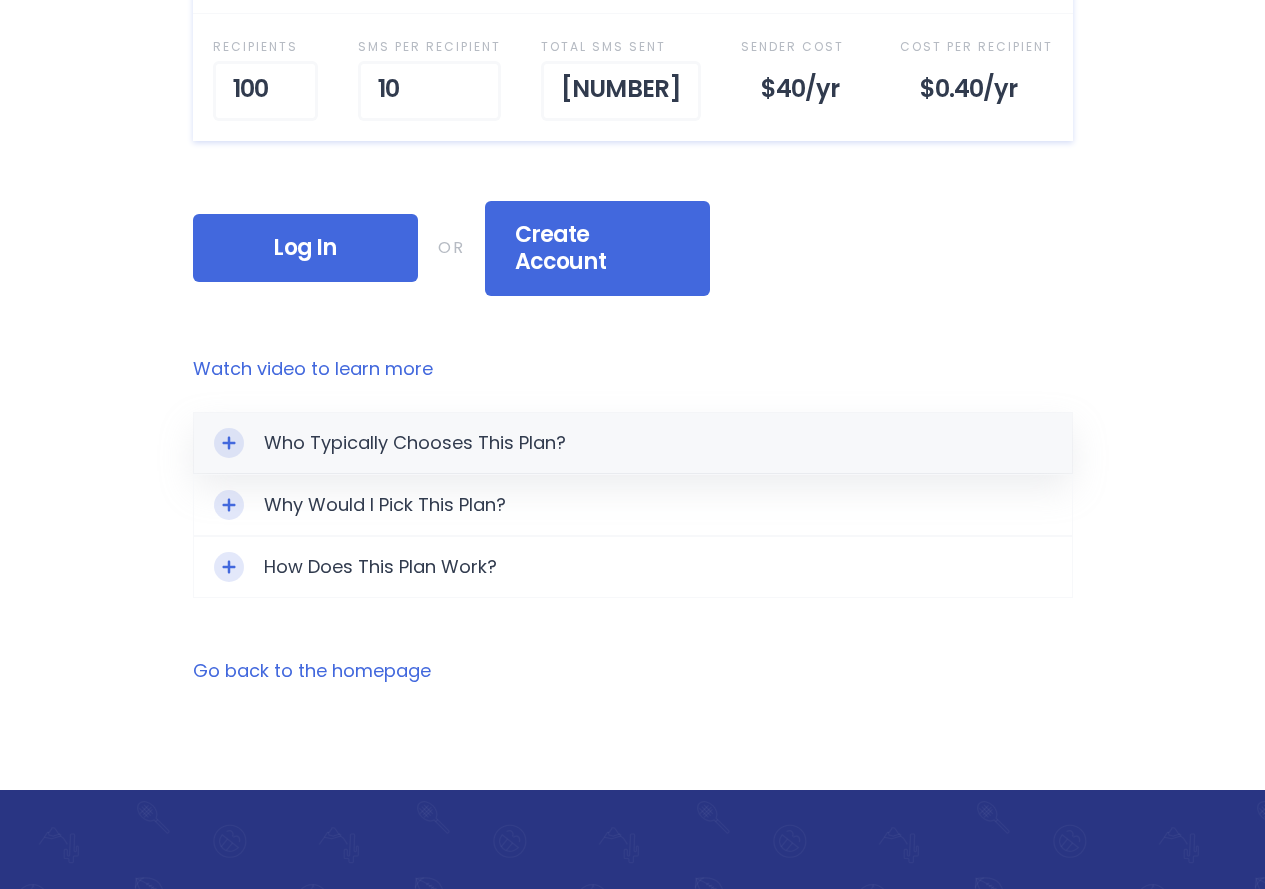 click at bounding box center (228, 442) 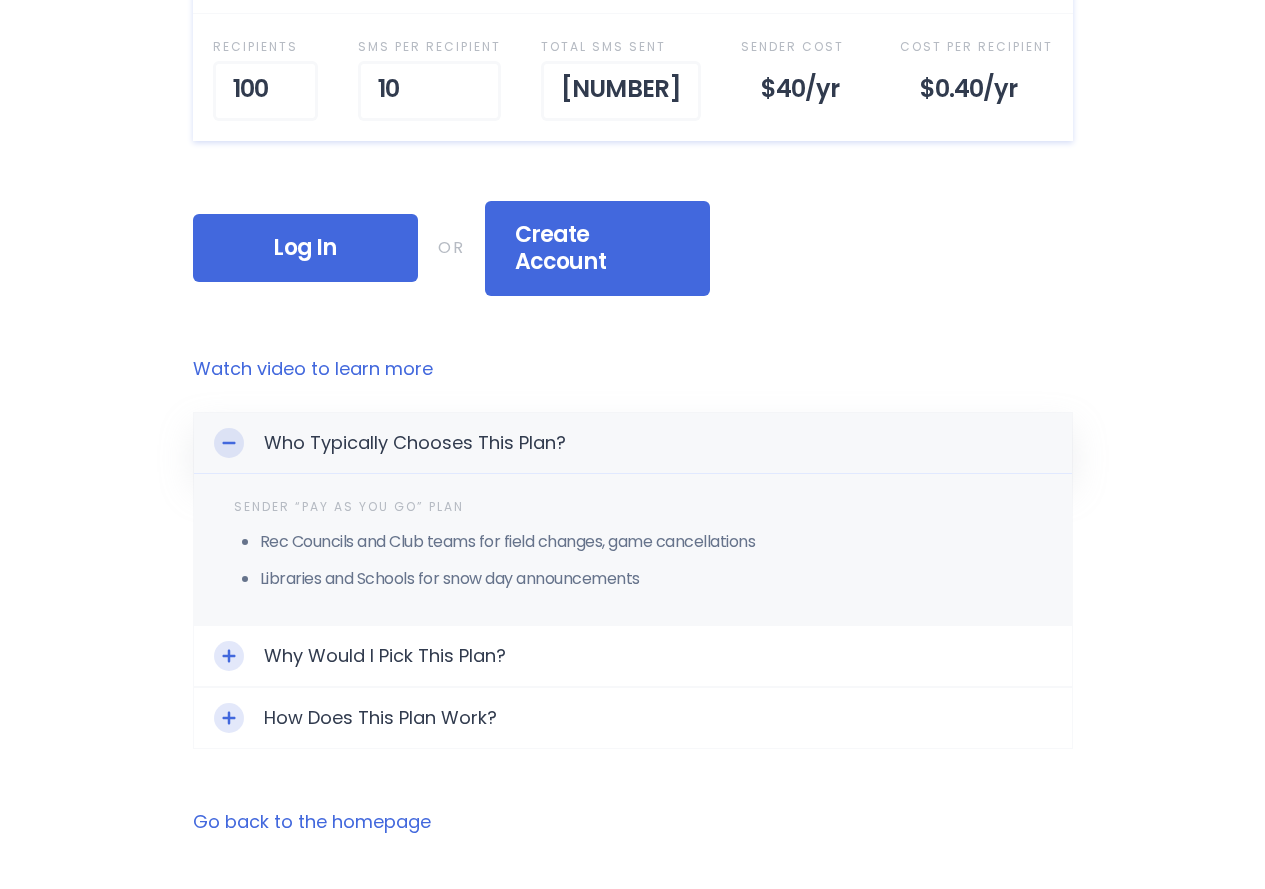 click at bounding box center (228, 443) 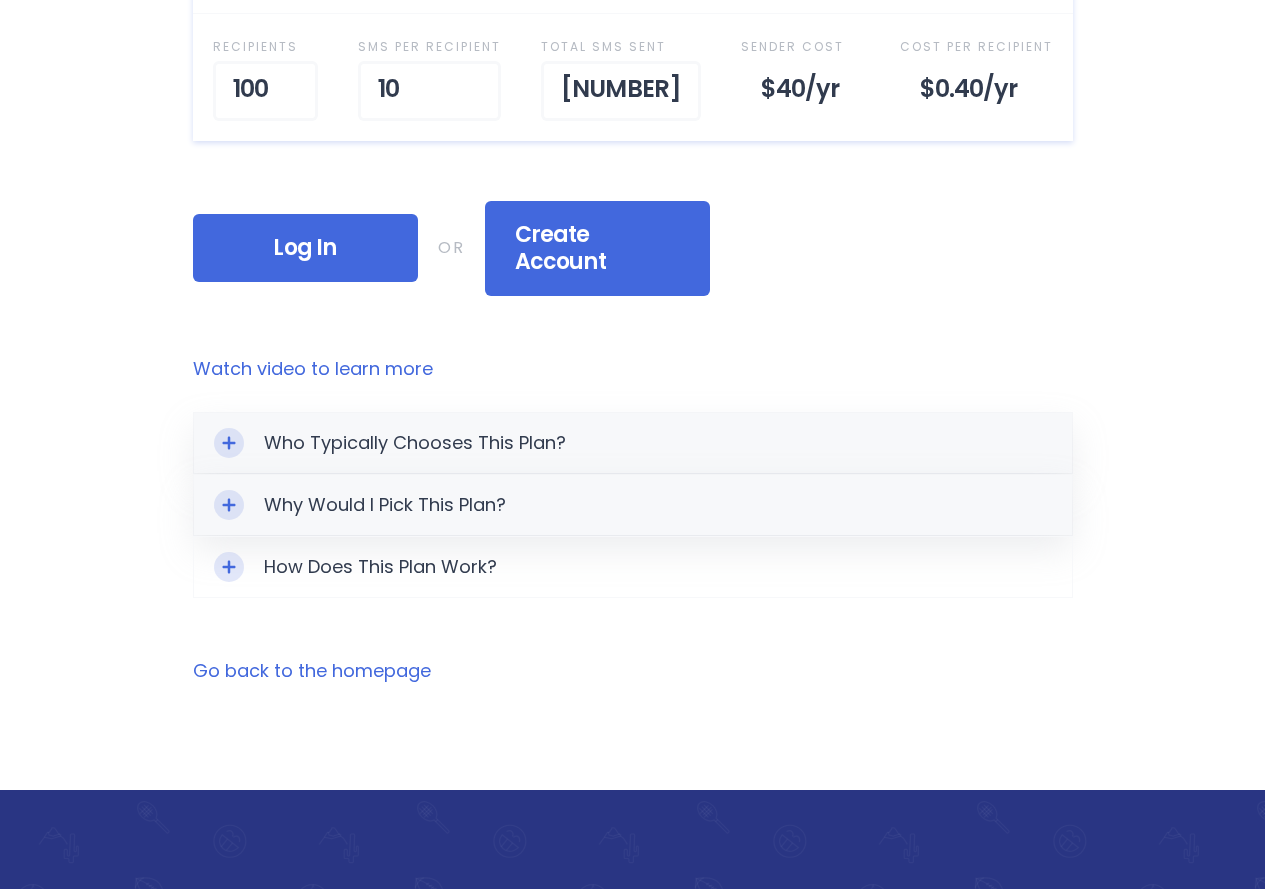 click at bounding box center (229, 443) 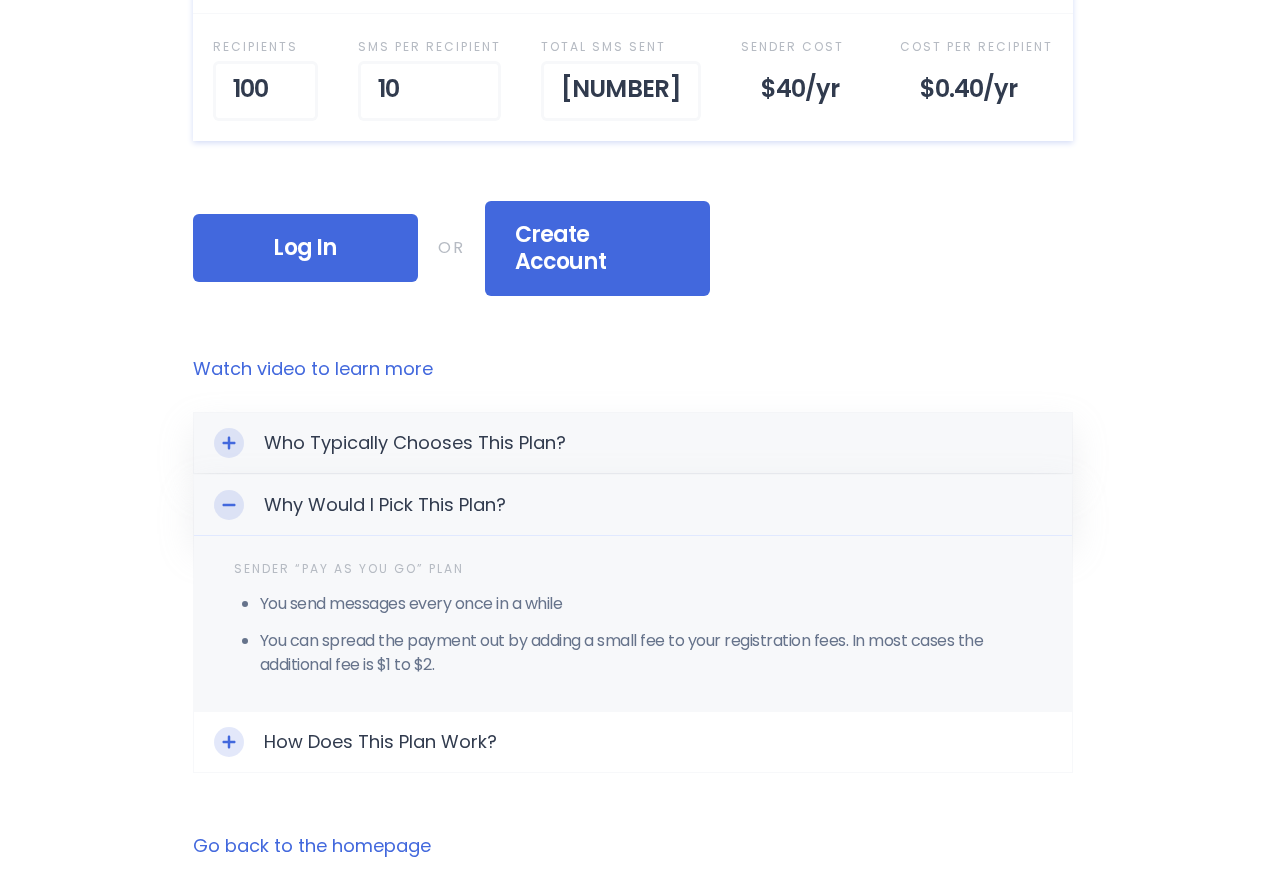 click at bounding box center [229, 505] 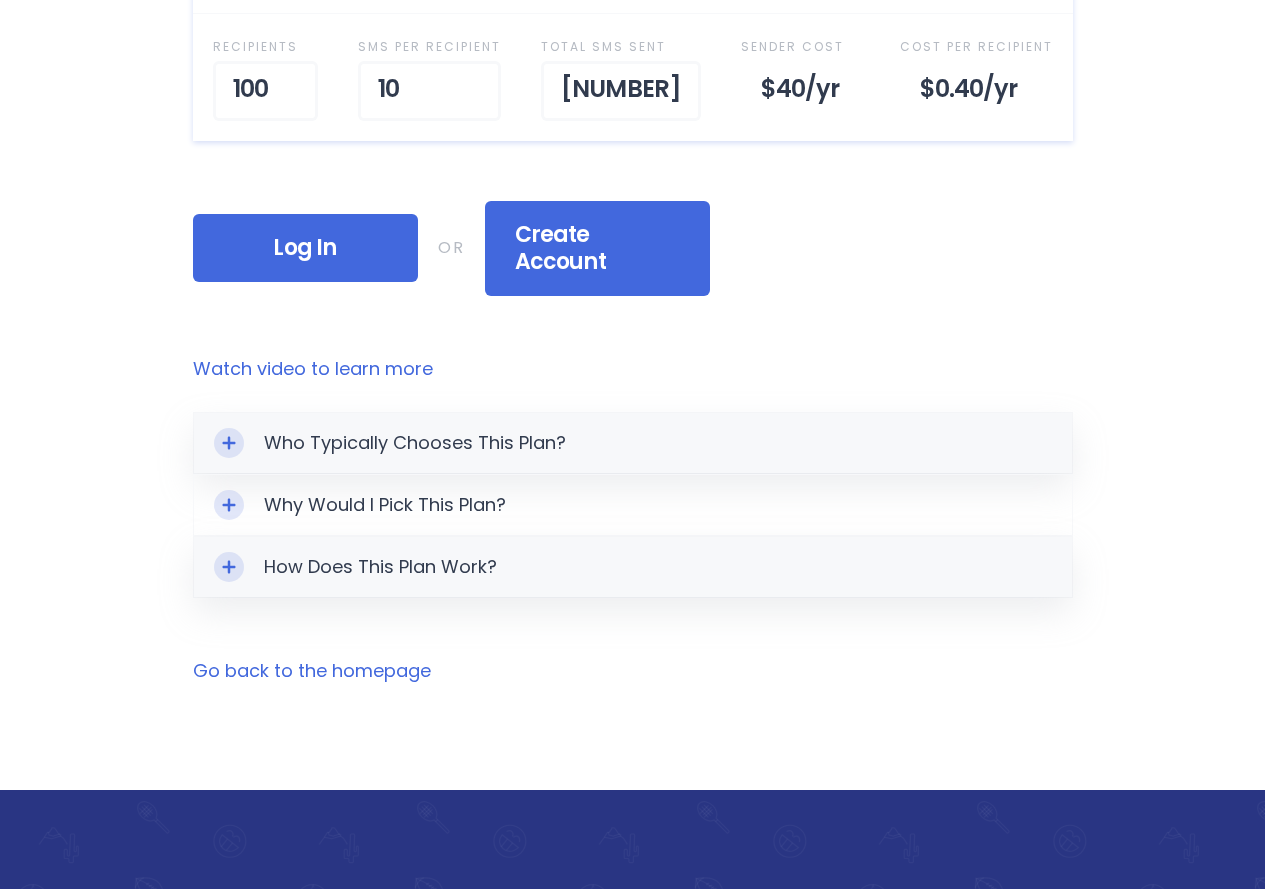 click at bounding box center [229, 443] 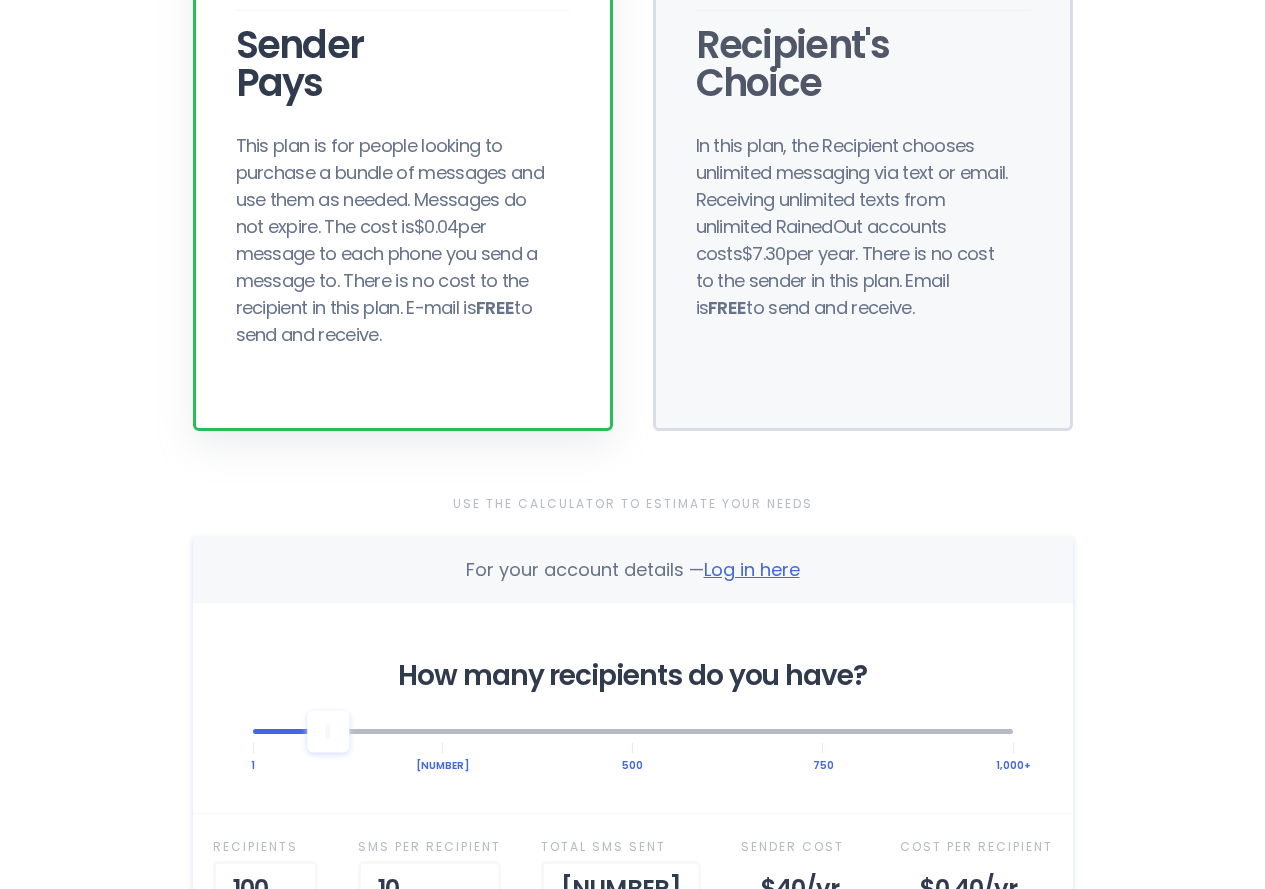 scroll, scrollTop: 0, scrollLeft: 0, axis: both 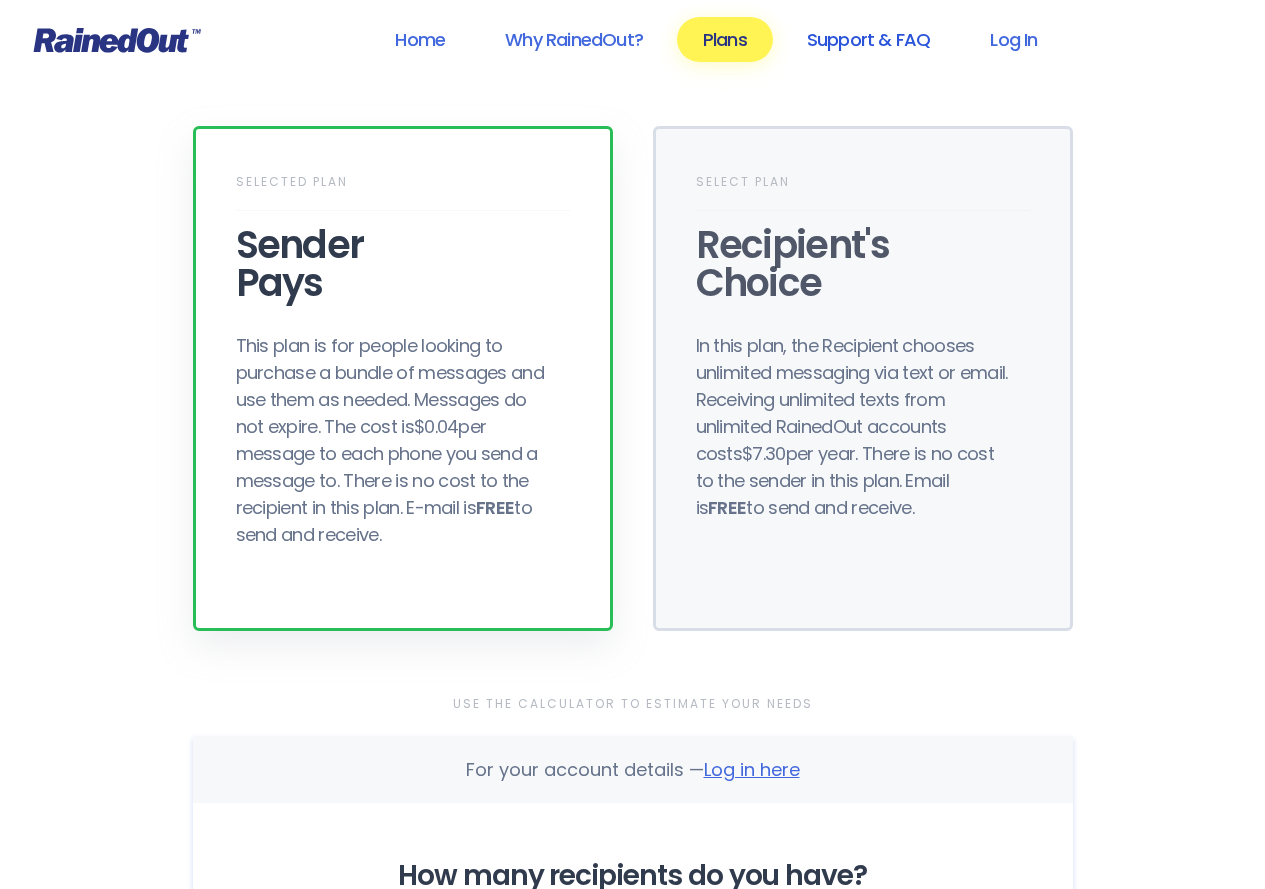 click on "Support & FAQ" at bounding box center [868, 39] 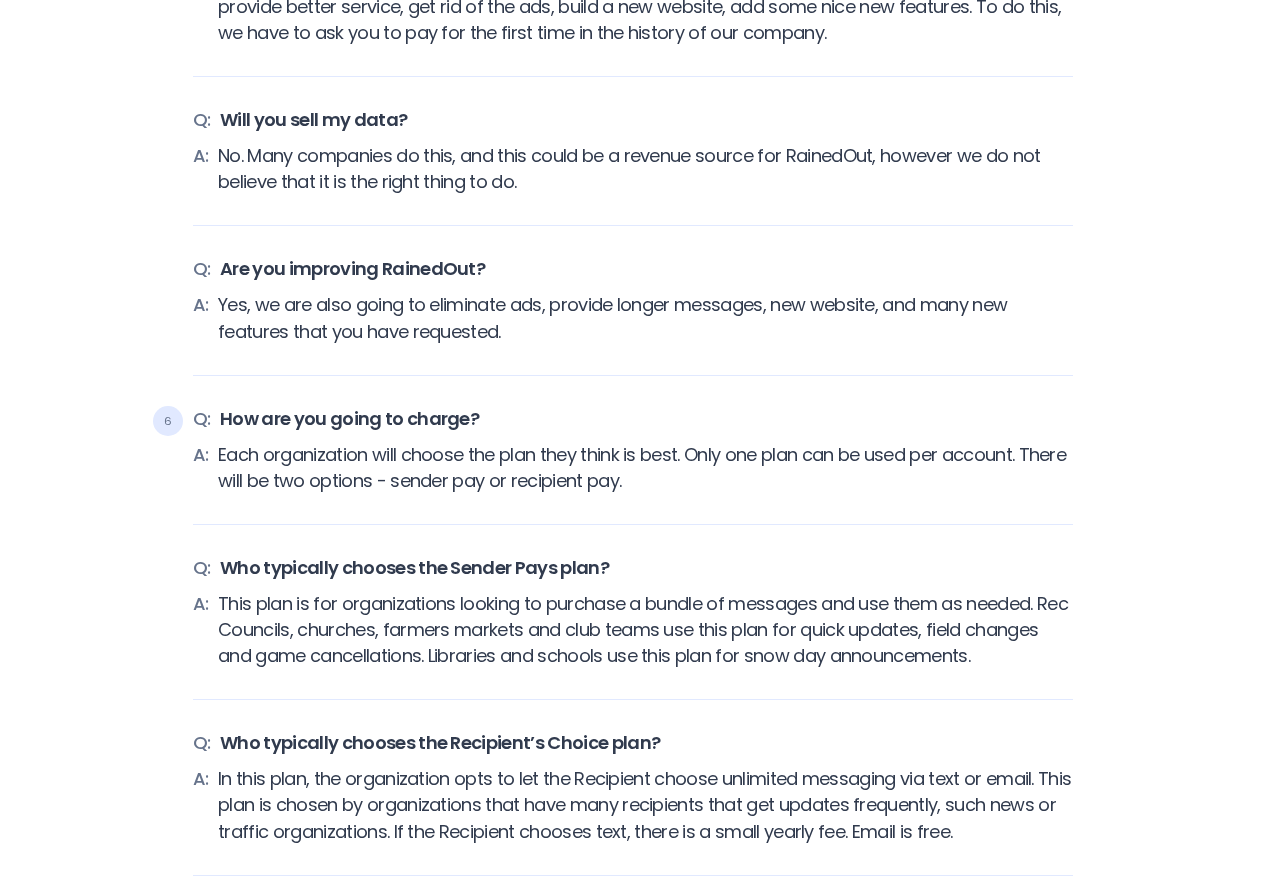 scroll, scrollTop: 0, scrollLeft: 0, axis: both 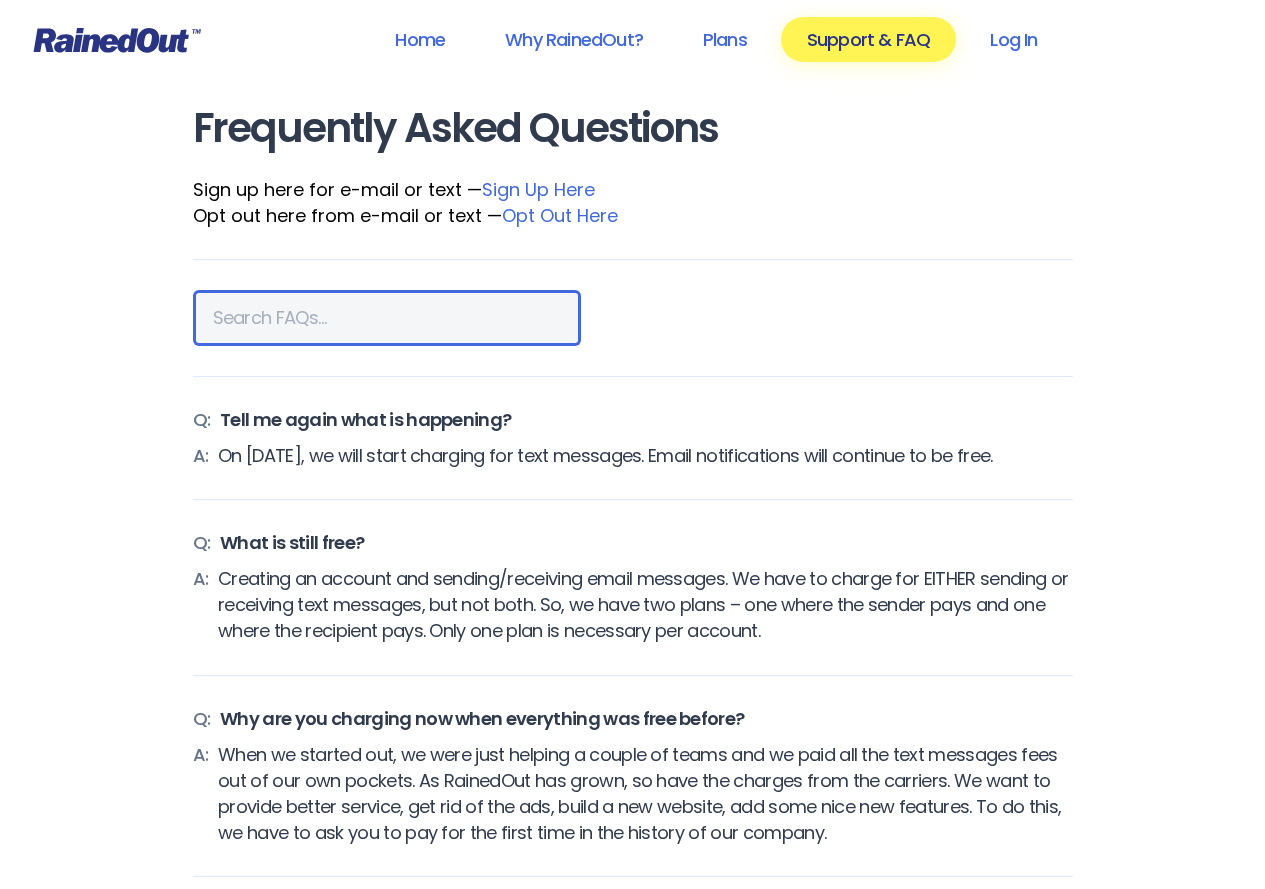 click at bounding box center (387, 318) 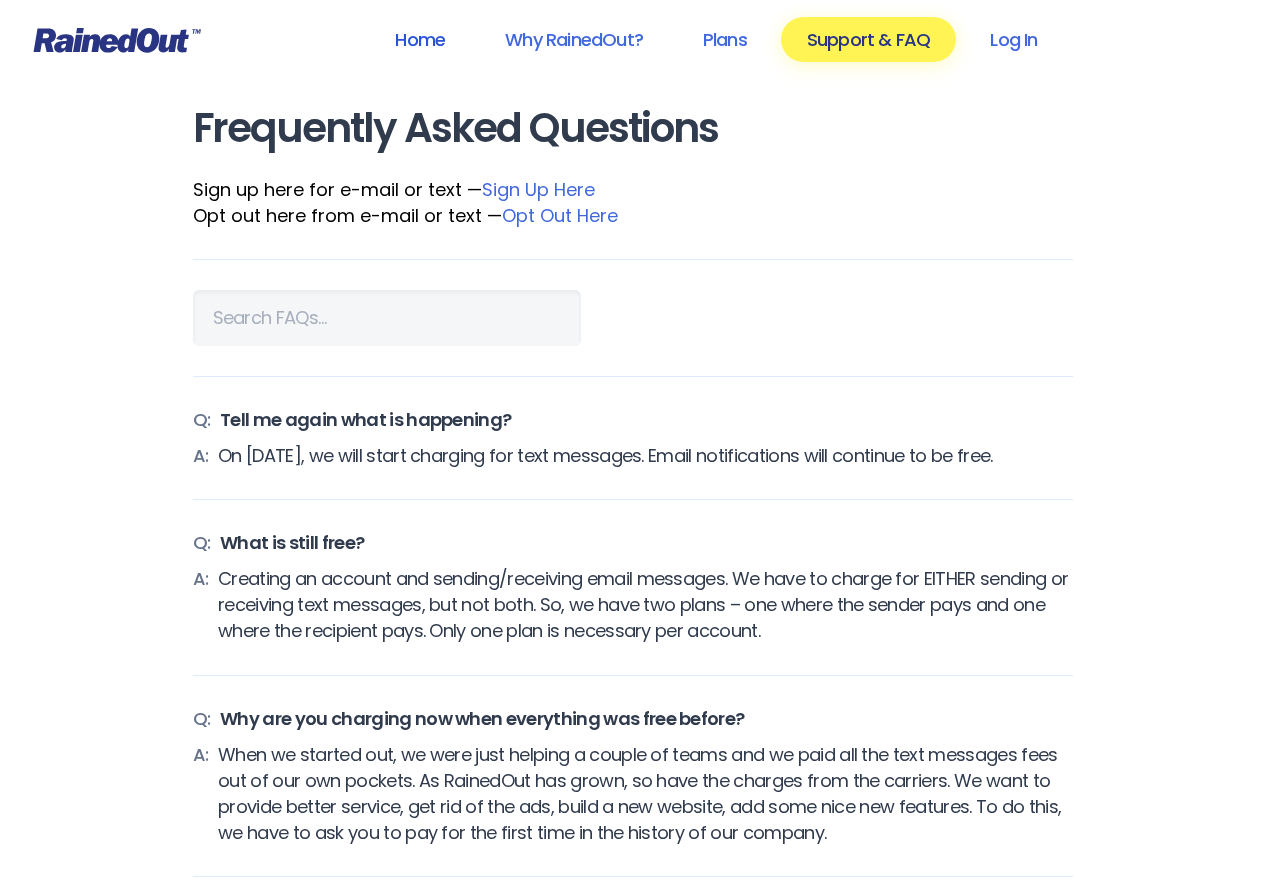 click on "Home" at bounding box center (420, 39) 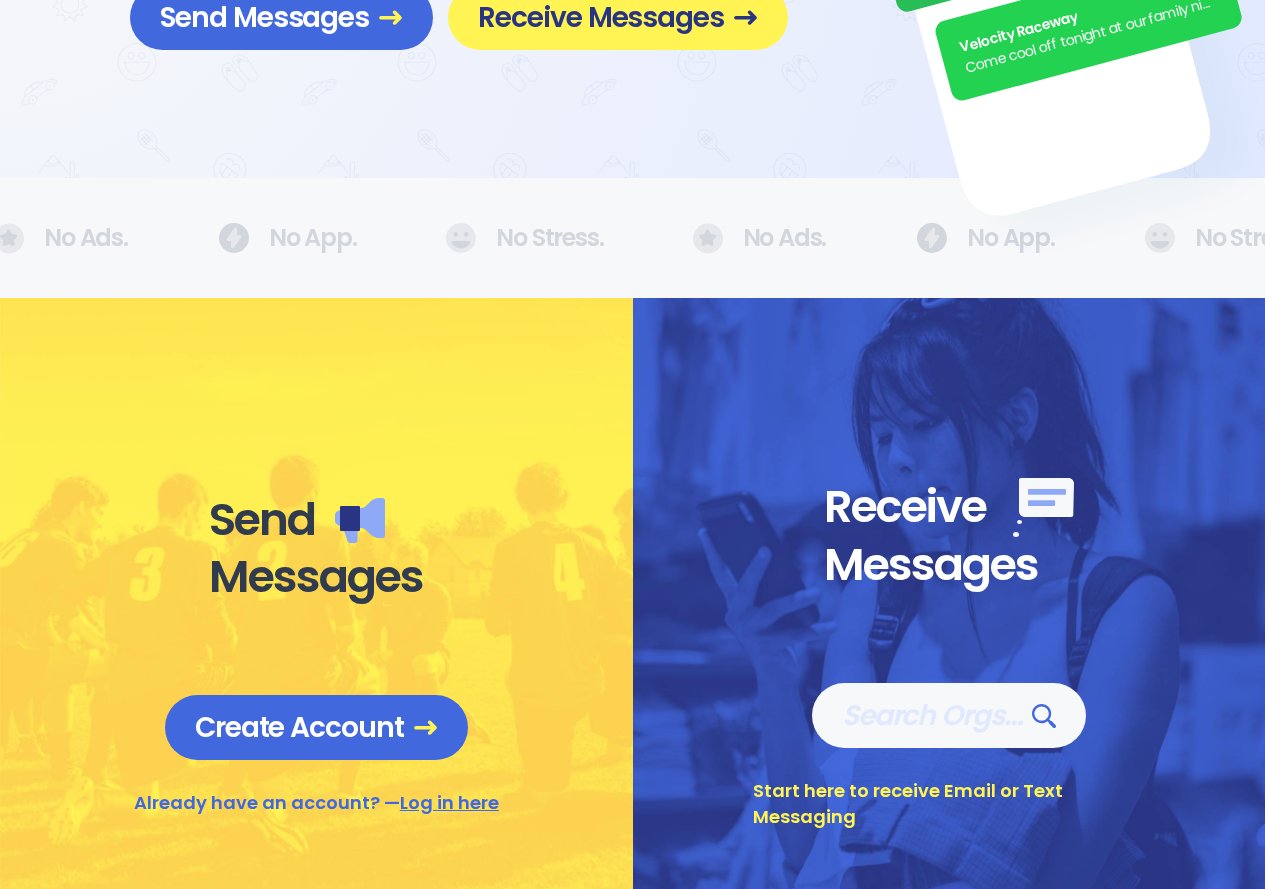 scroll, scrollTop: 0, scrollLeft: 0, axis: both 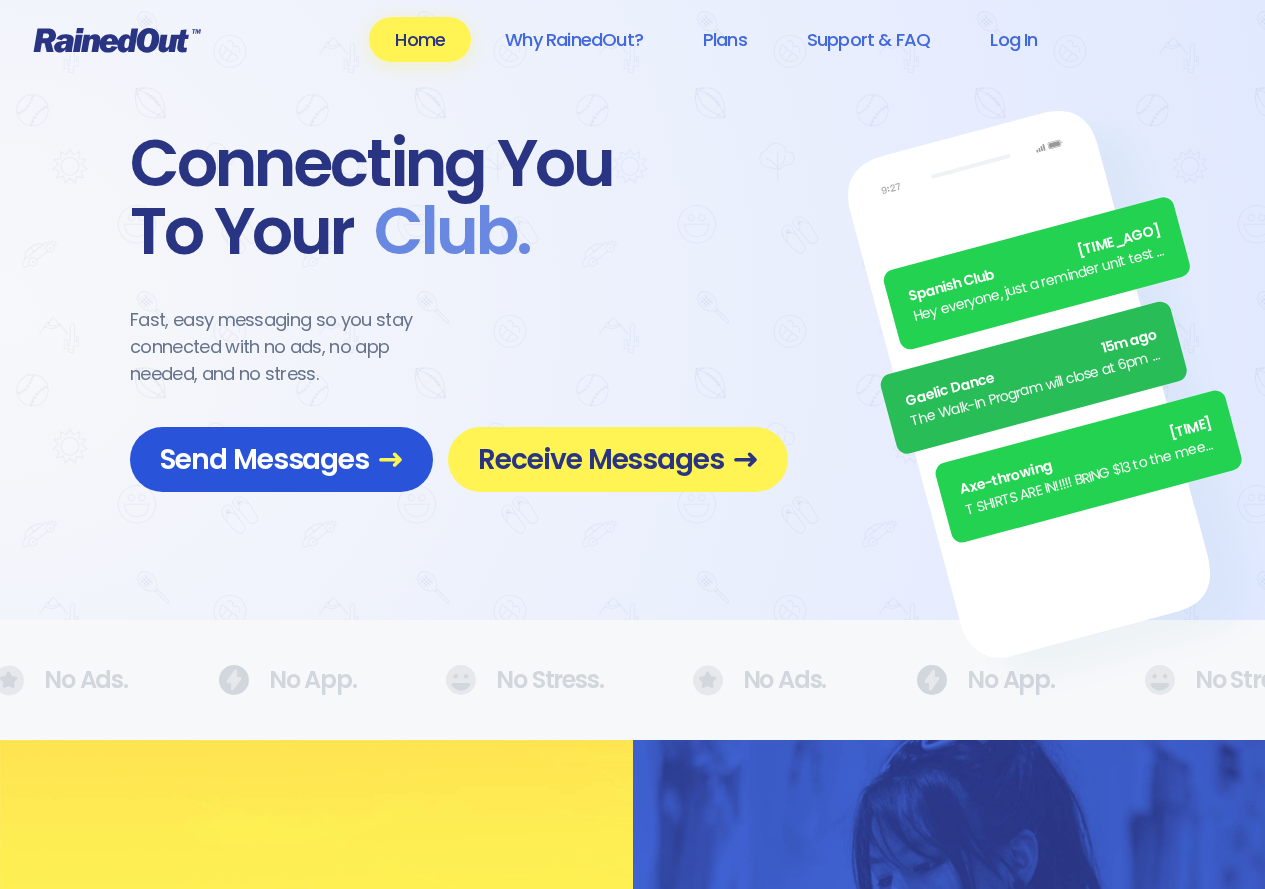 click on "Send Messages" at bounding box center [281, 459] 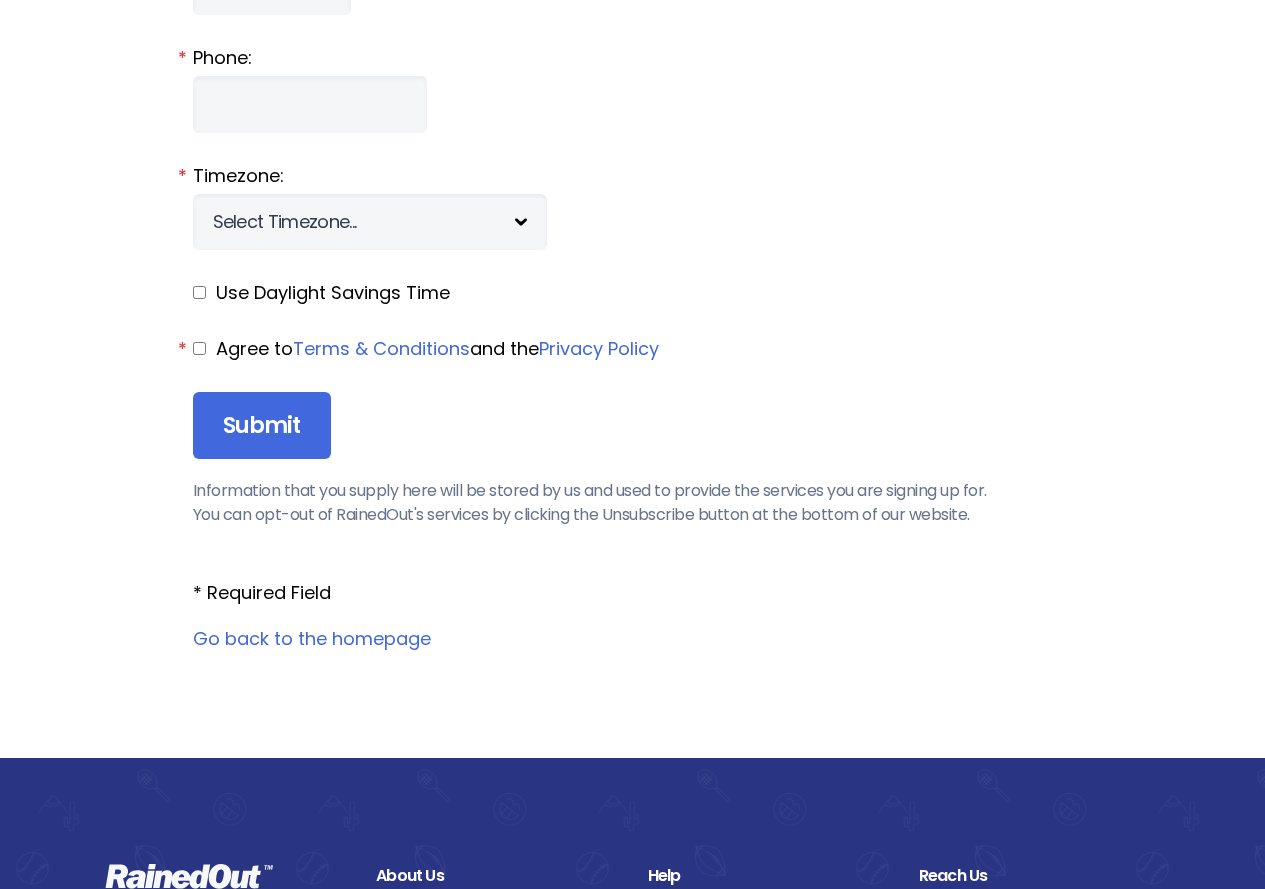 scroll, scrollTop: 2500, scrollLeft: 0, axis: vertical 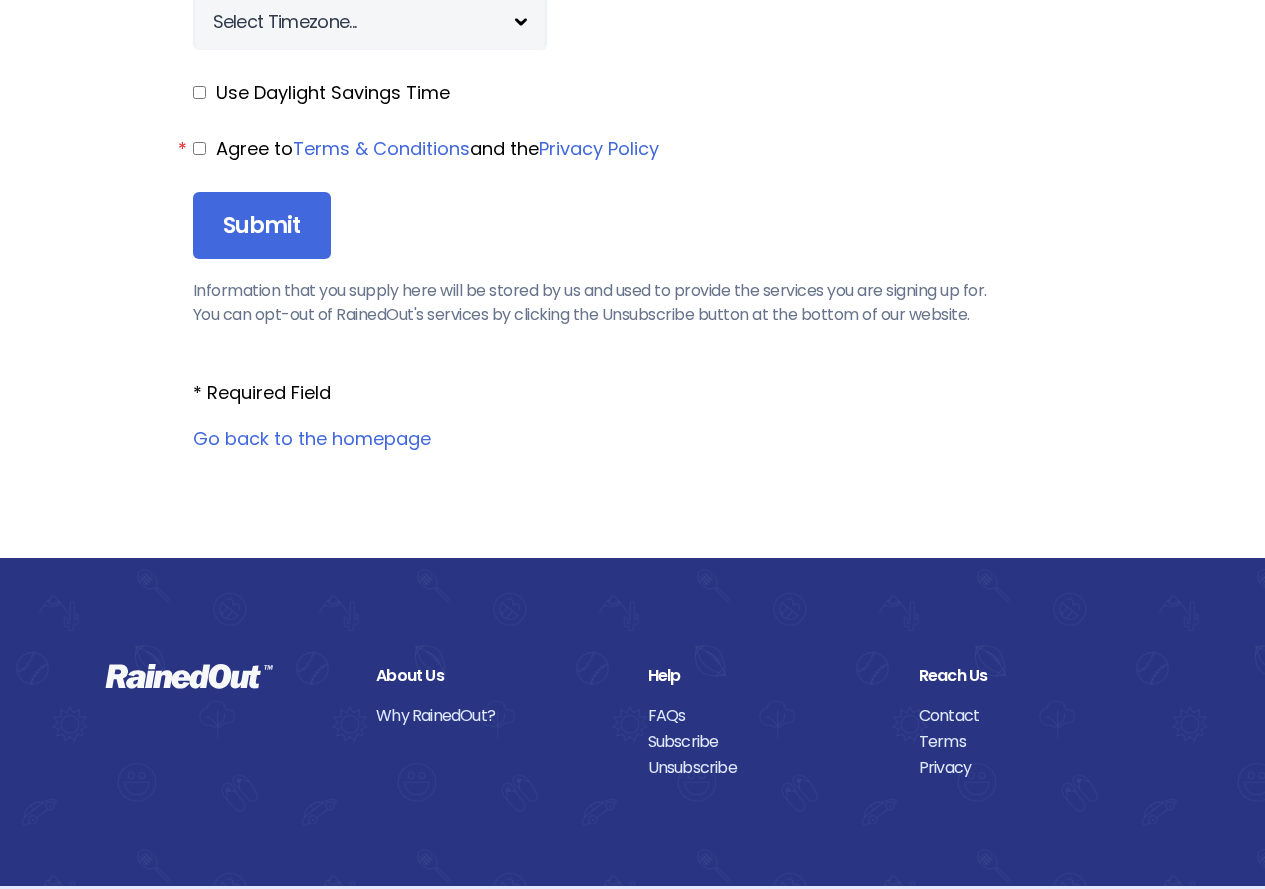 click on "Go back to the homepage" at bounding box center [312, 438] 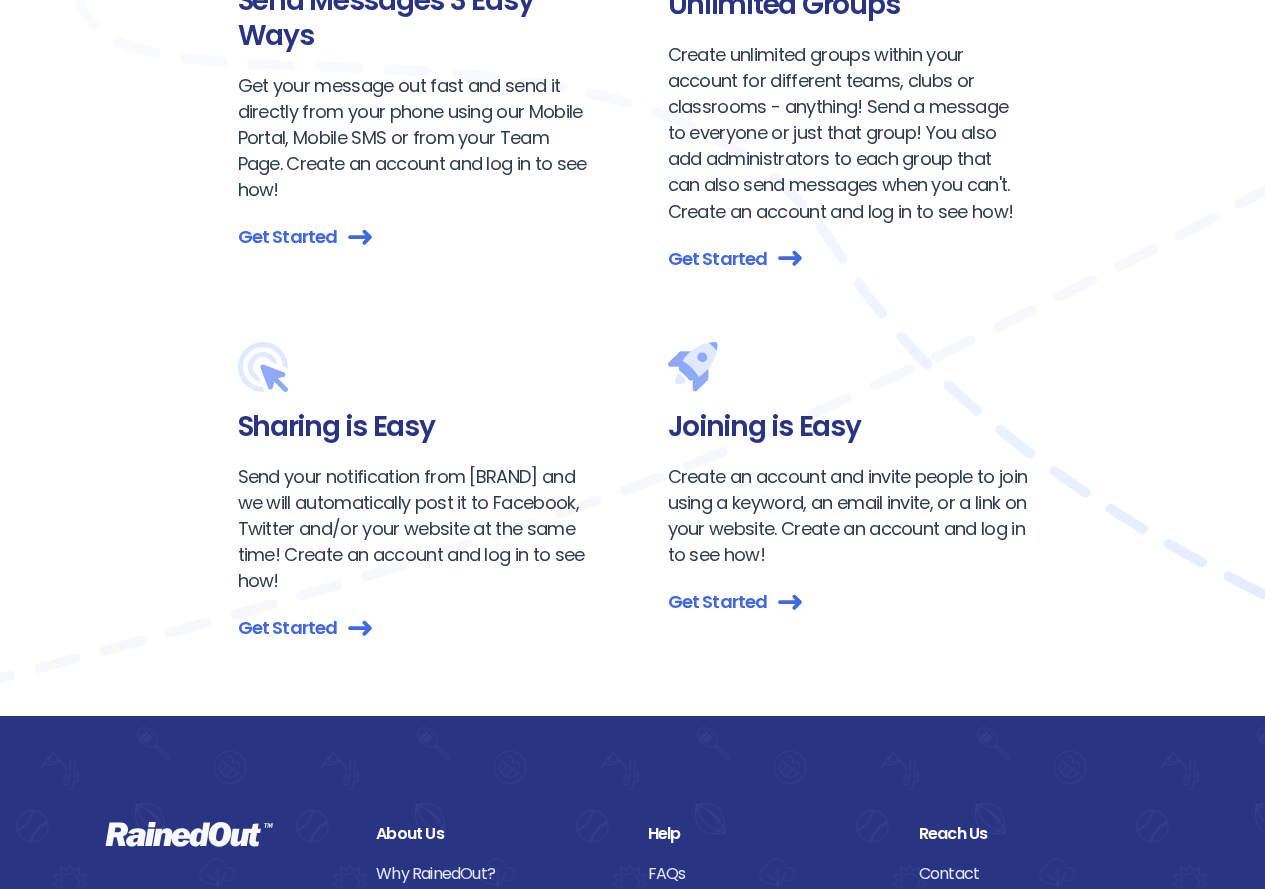 scroll, scrollTop: 0, scrollLeft: 0, axis: both 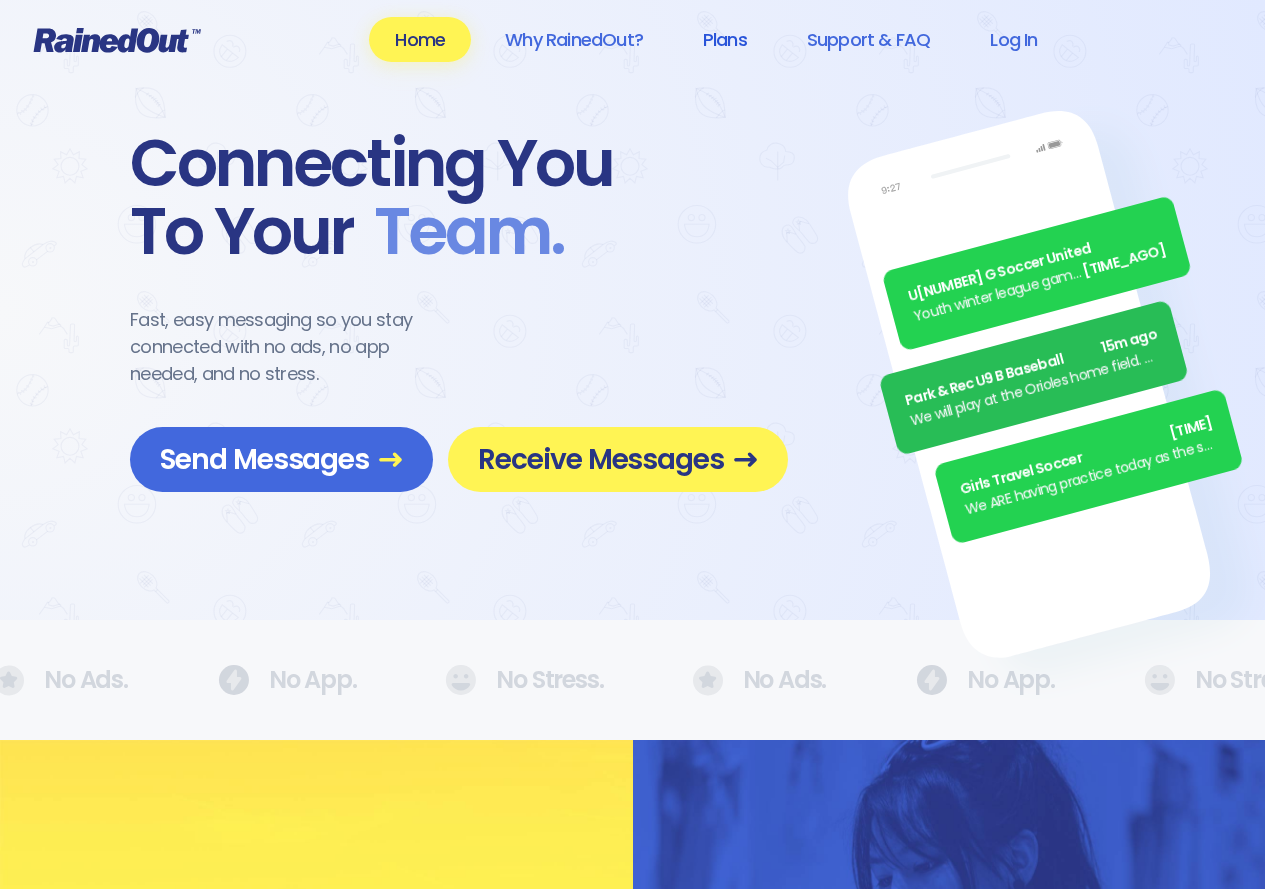 click on "Plans" at bounding box center (725, 39) 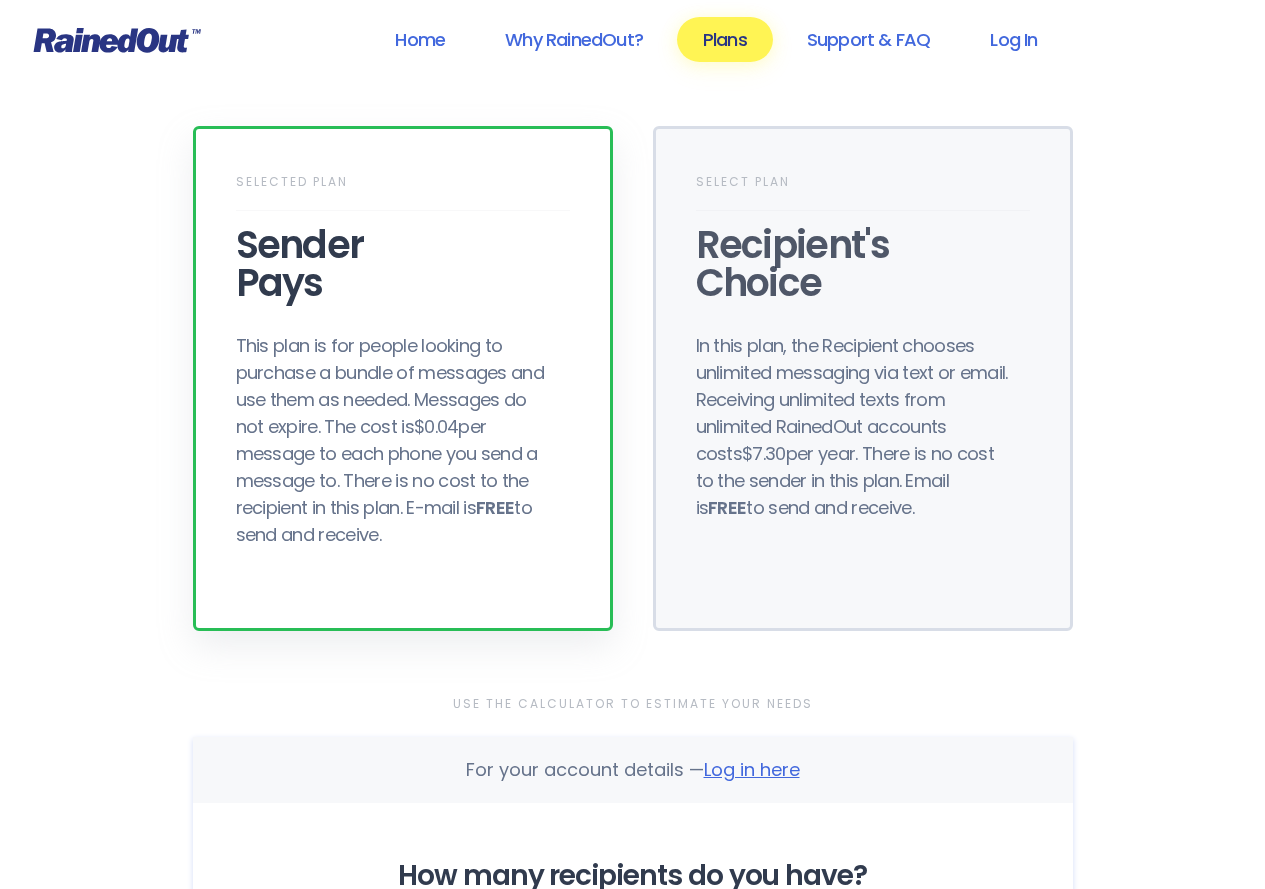 click on "This plan is for people looking to purchase a bundle of messages and use them as needed. Messages do not expire. The cost is $0.04 per message to each phone you send a message to. There is no cost to the recipient in this plan. E-mail is FREE to send and receive." at bounding box center [396, 440] 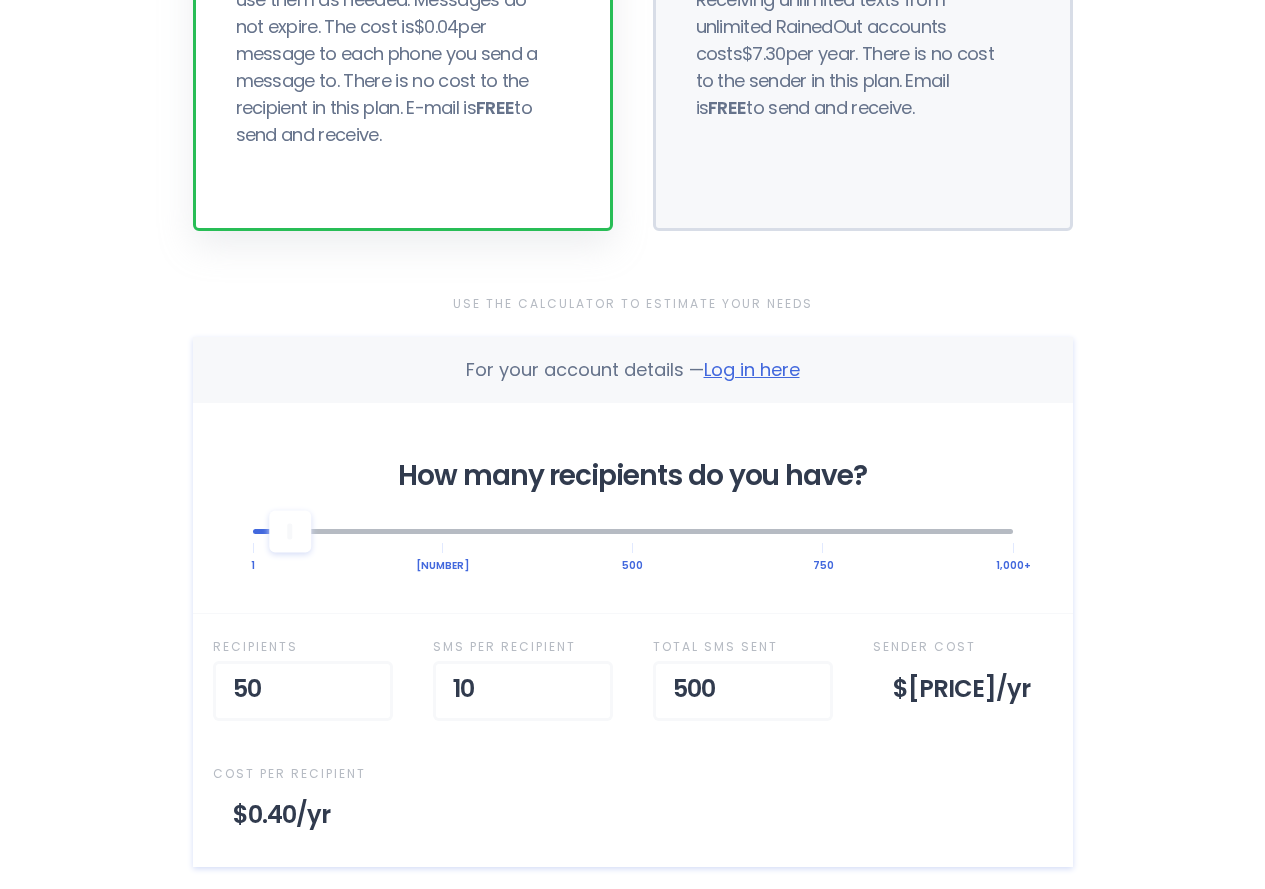 scroll, scrollTop: 600, scrollLeft: 0, axis: vertical 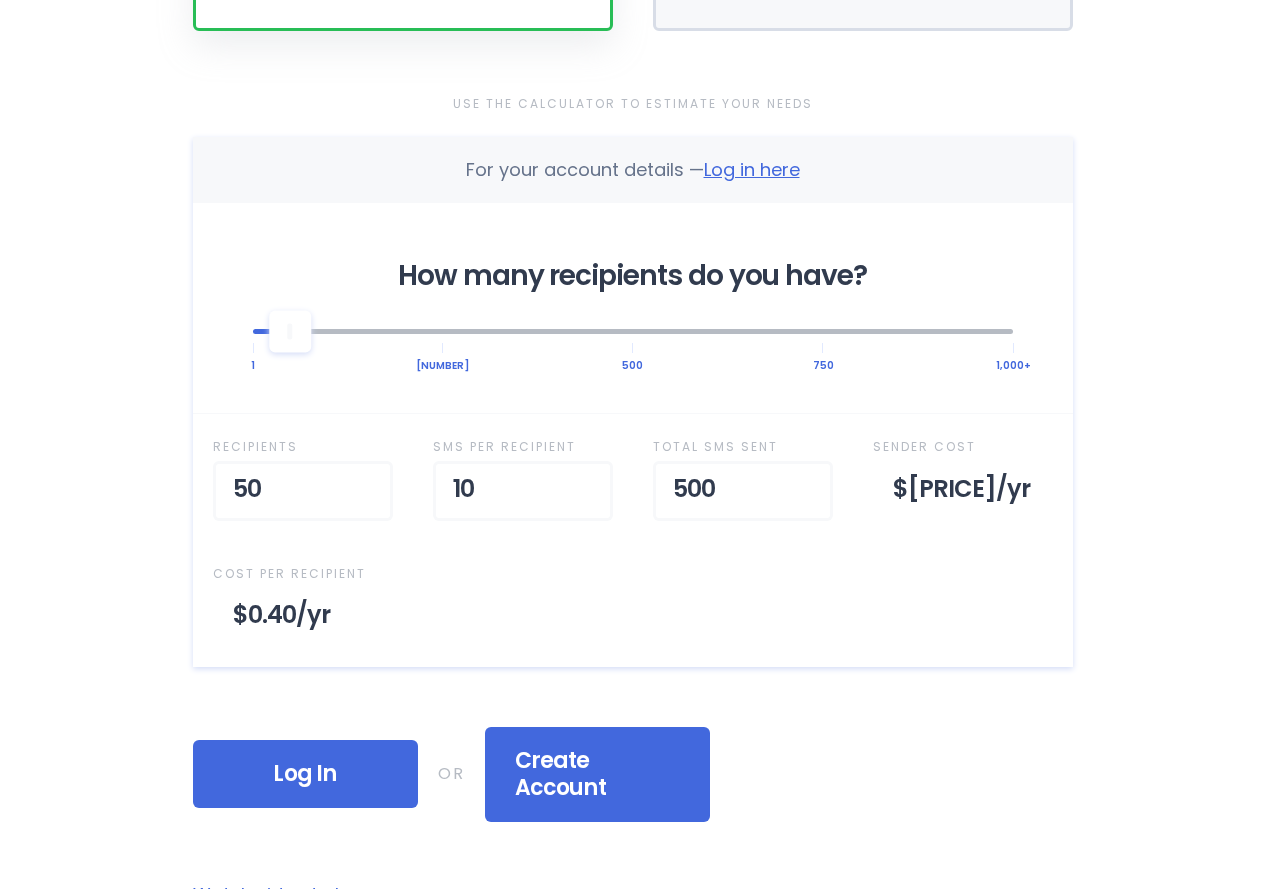 click on "Use the Calculator to Estimate Your Needs For your account details — Log in here How many recipients do you have? [NUMBER] [NUMBER] [NUMBER] [NUMBER]+ Recipient s [NUMBER] SMS per Recipient [NUMBER] Total SMS Sent [NUMBER] Sender Cost $[PRICE] /yr Cost Per Recipient $[PRICE] /yr Log In OR Create Account If you can add this cost to a registration fee, you would need to add $[PRICE] per recipient each year" at bounding box center [633, 456] 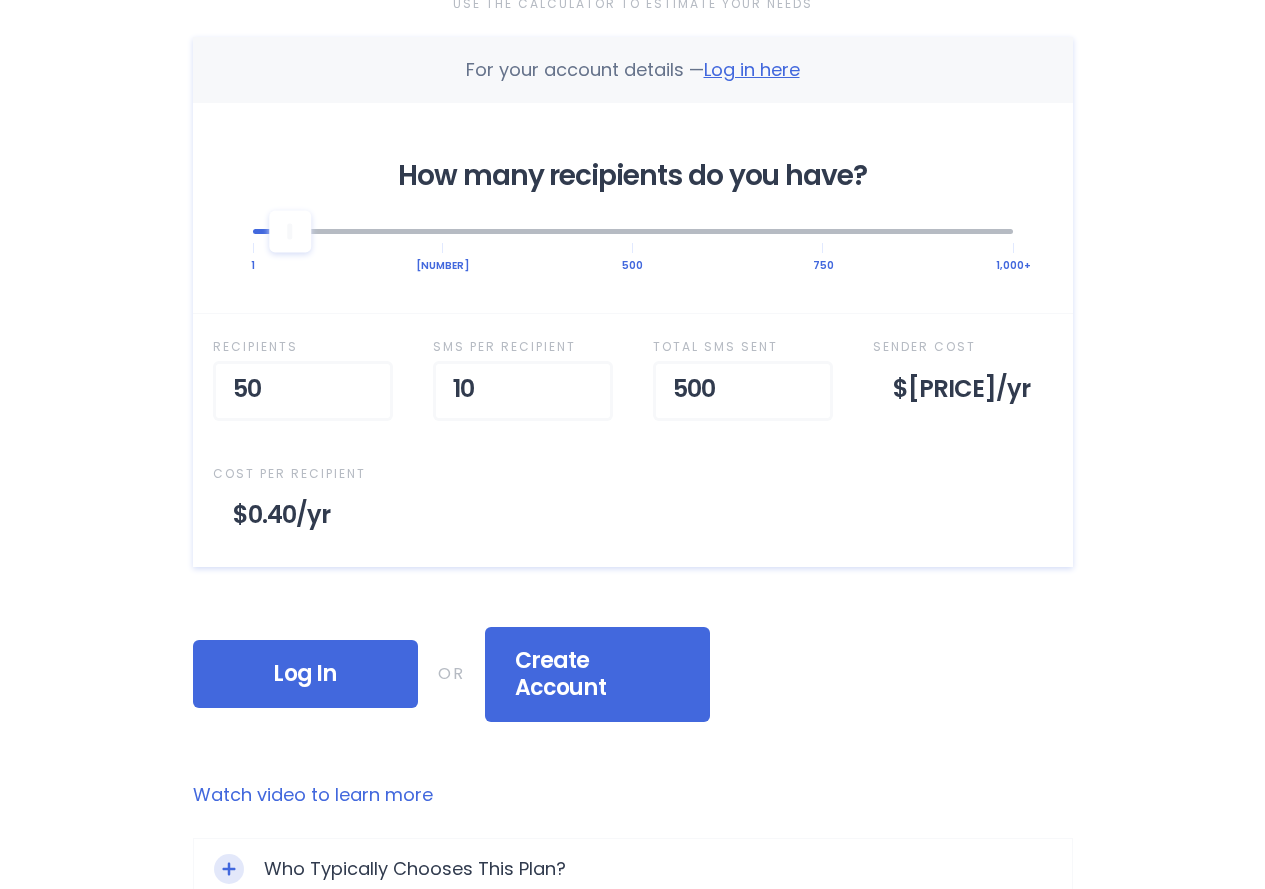 scroll, scrollTop: 800, scrollLeft: 0, axis: vertical 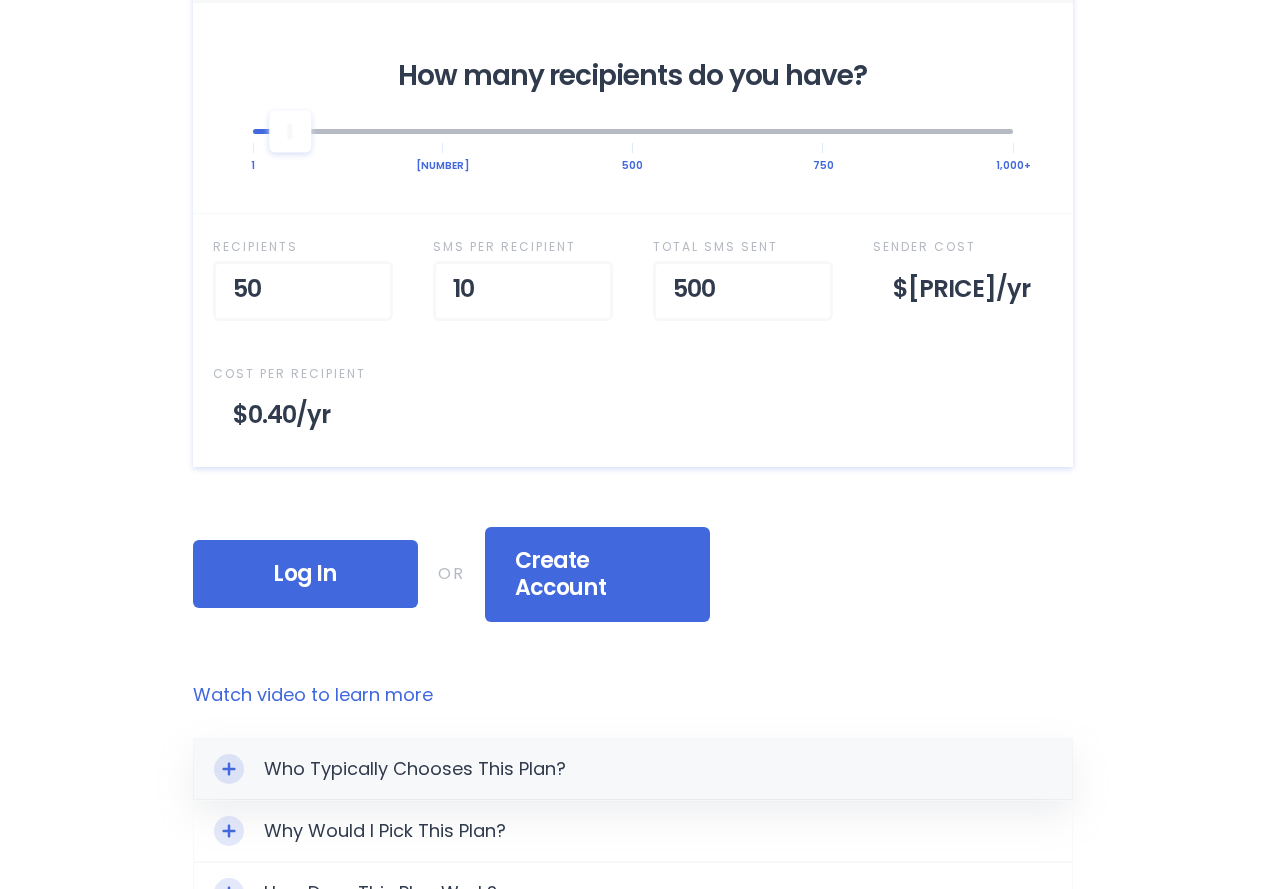 click at bounding box center (228, 768) 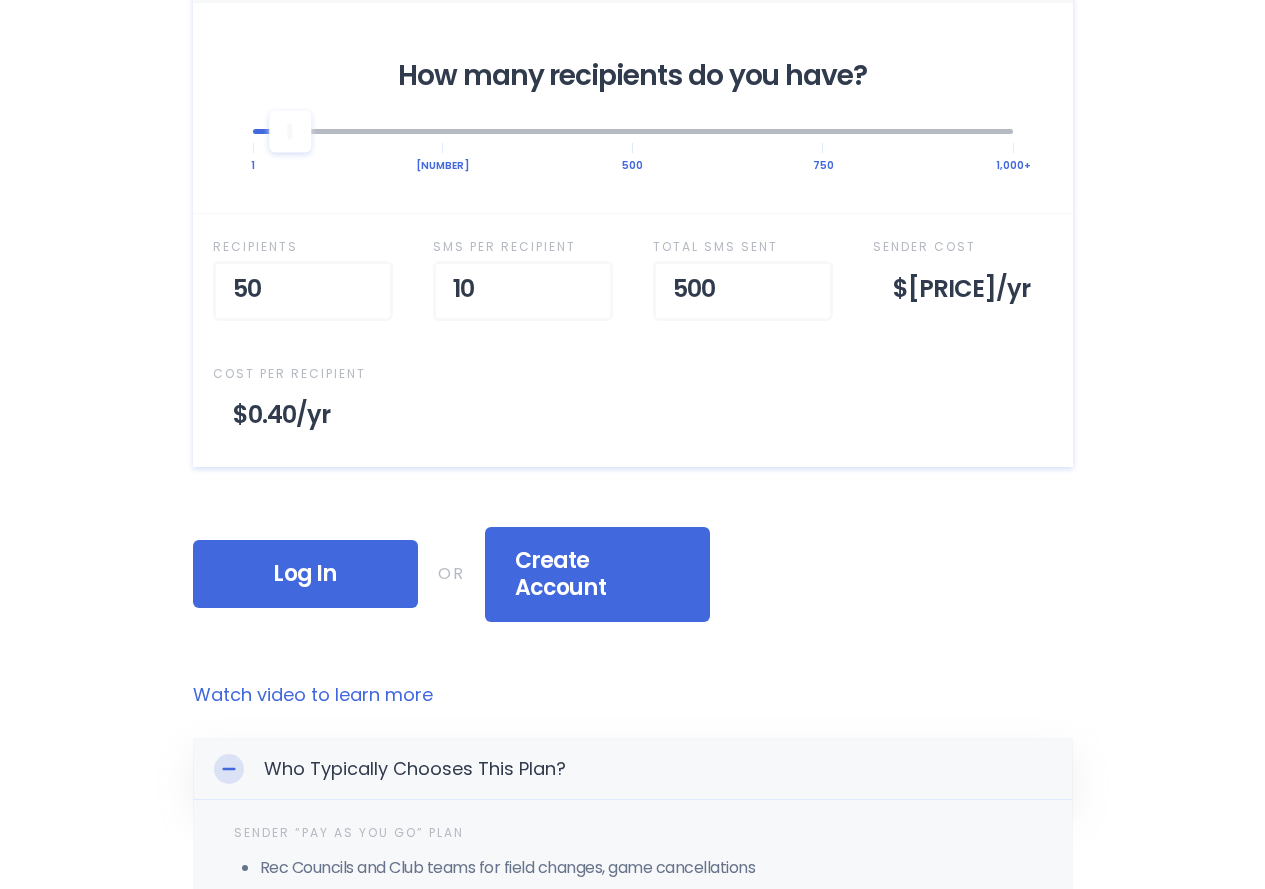 click at bounding box center (229, 769) 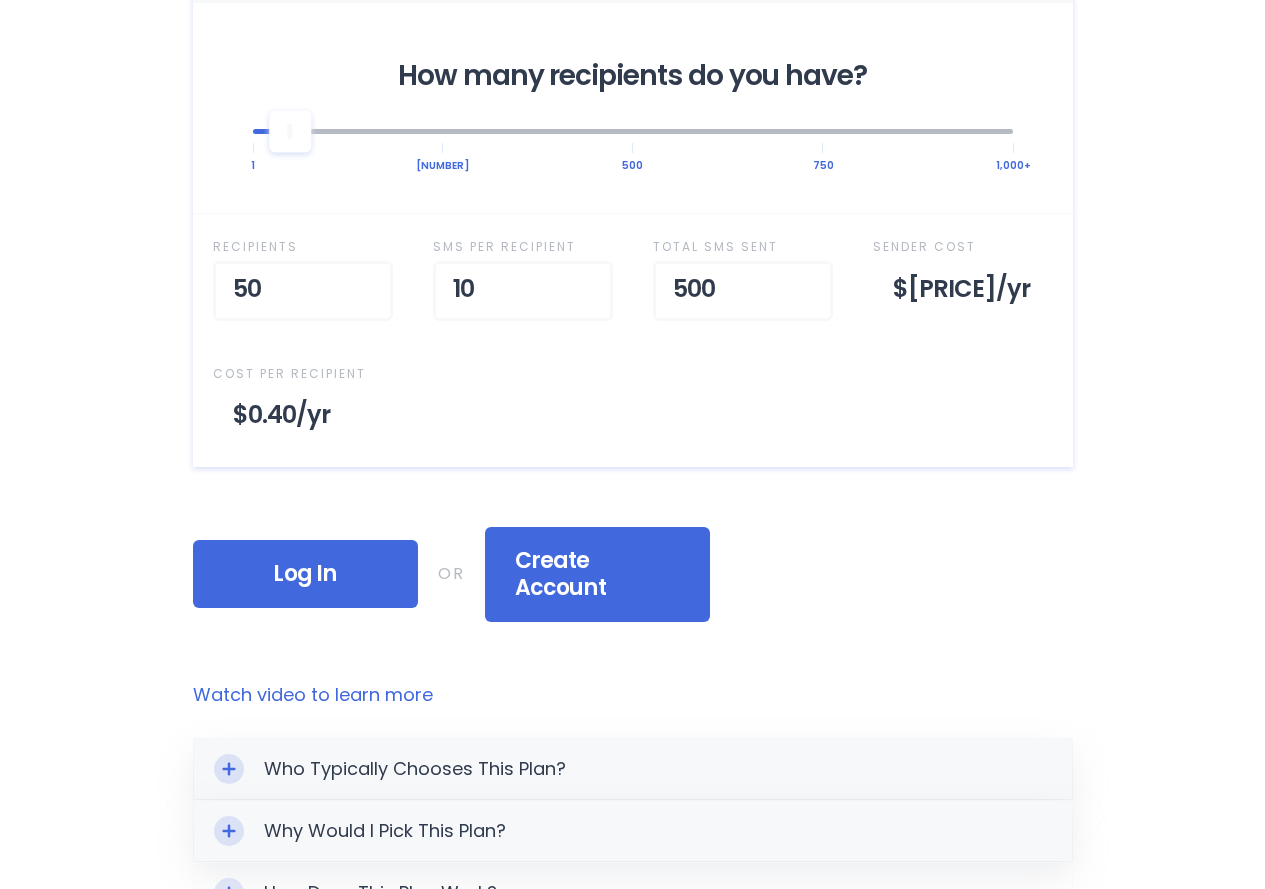 click at bounding box center [228, 768] 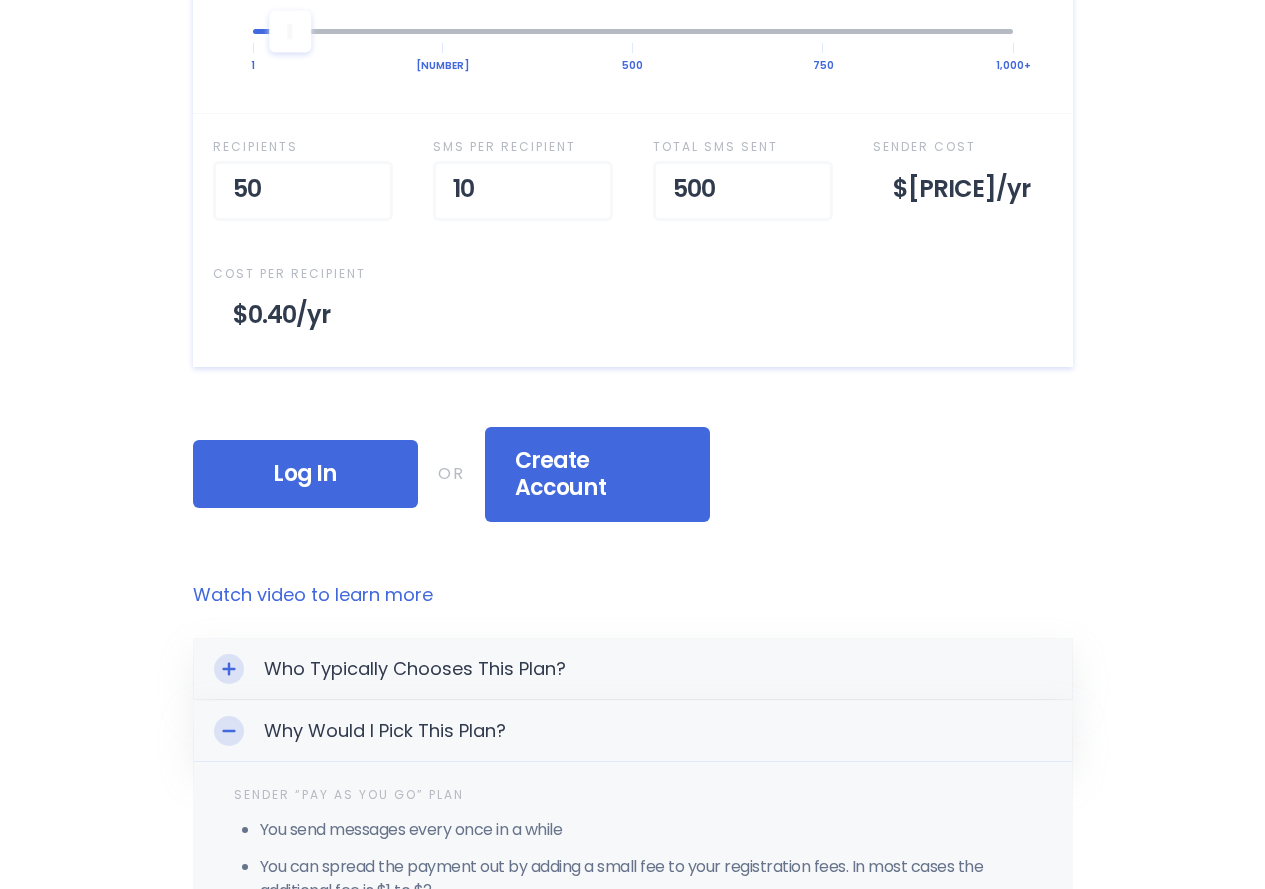scroll, scrollTop: 1000, scrollLeft: 0, axis: vertical 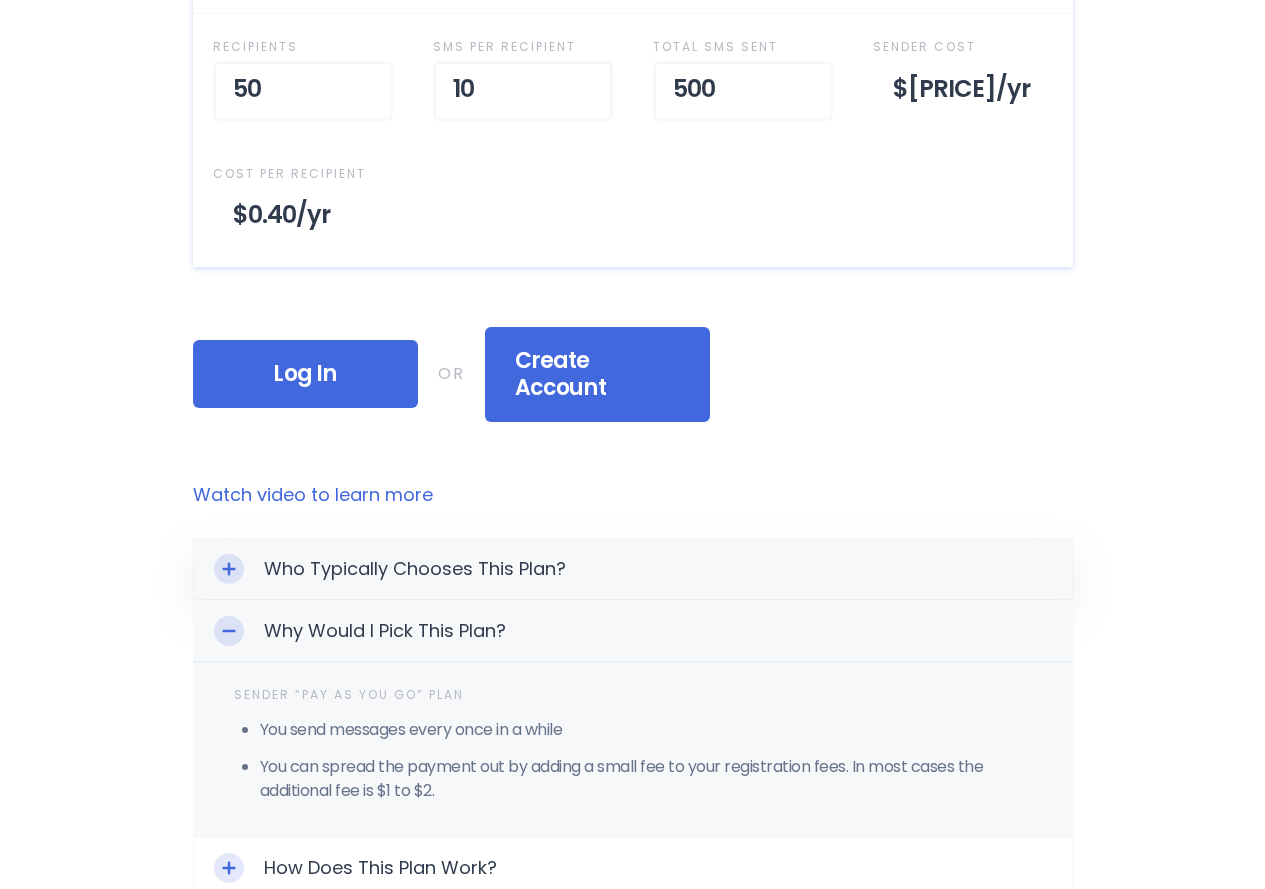 click at bounding box center [229, 631] 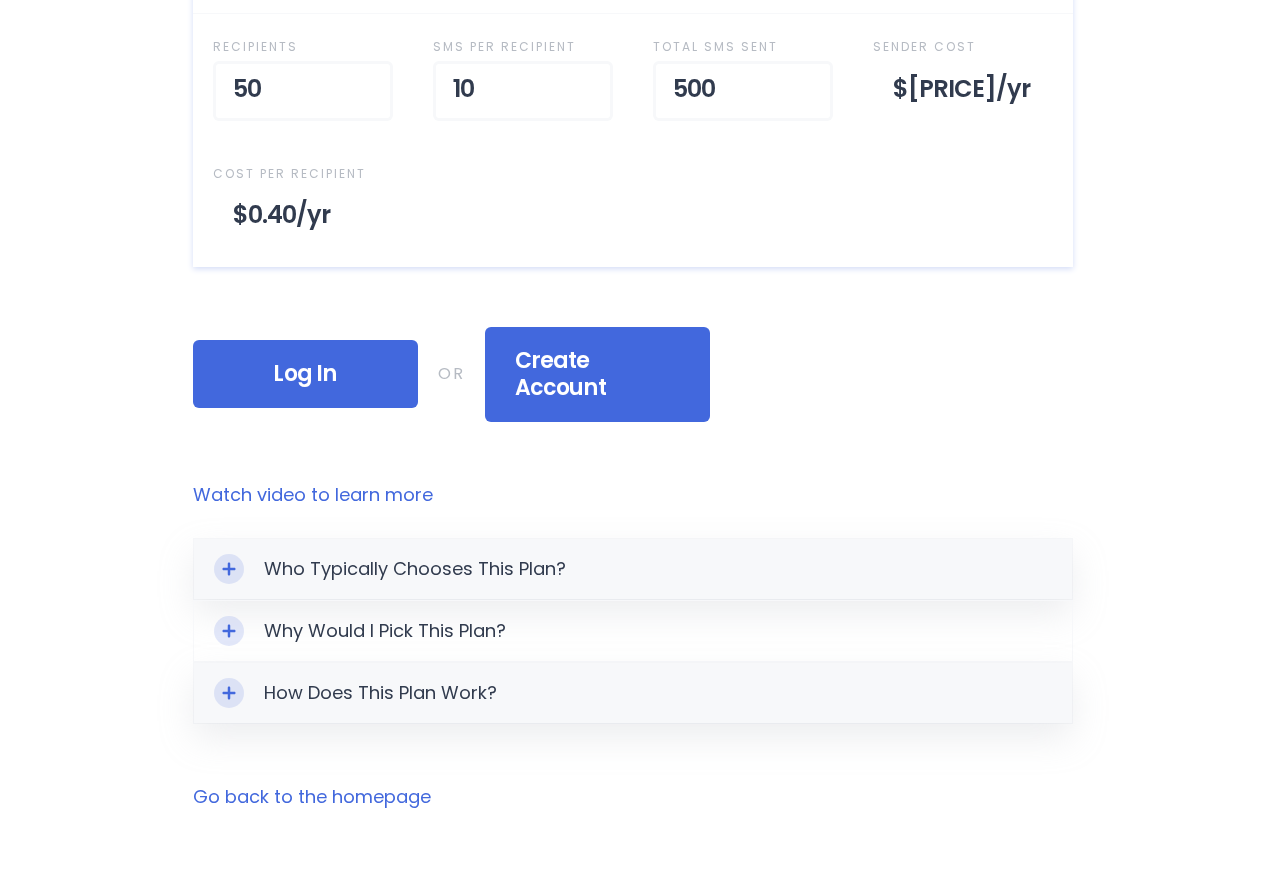 click at bounding box center (228, 568) 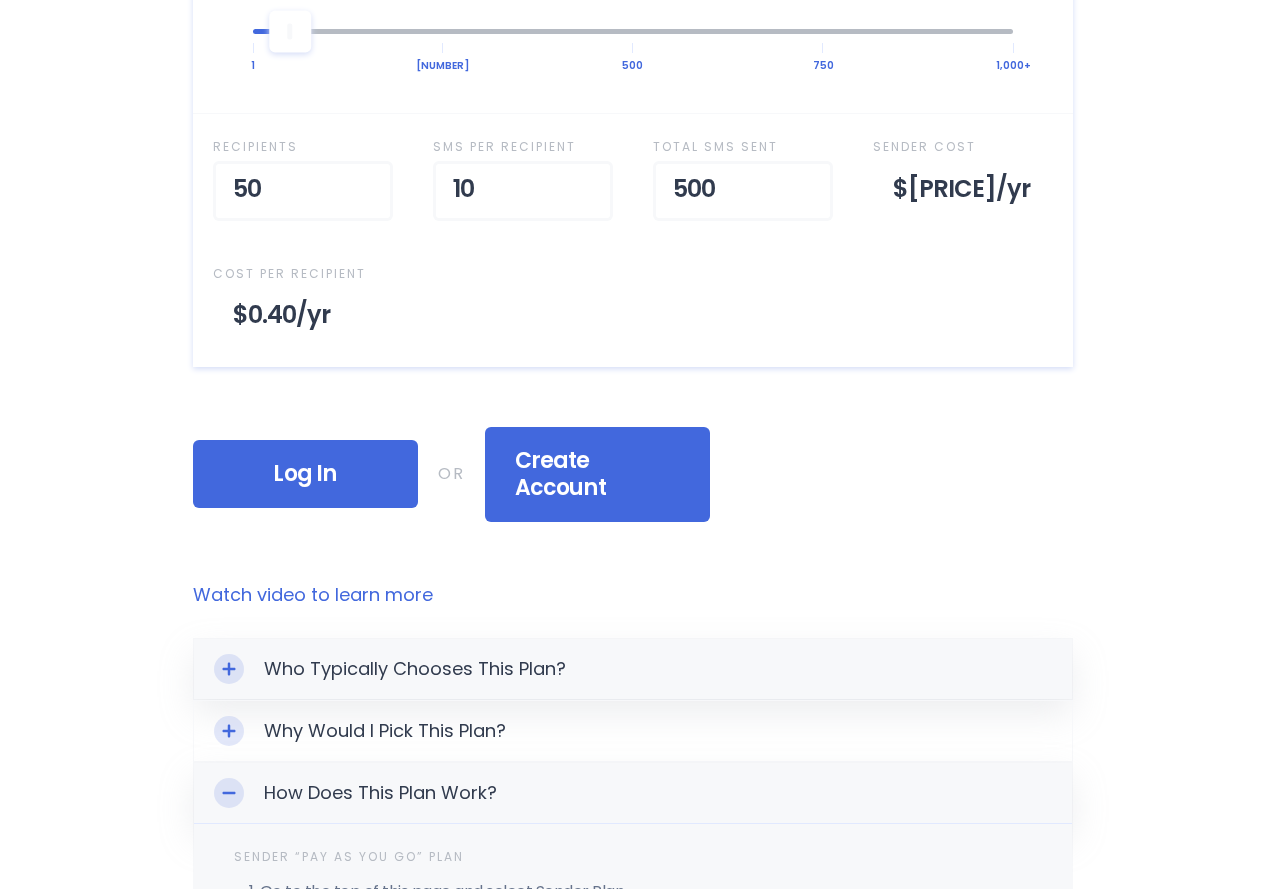 scroll, scrollTop: 800, scrollLeft: 0, axis: vertical 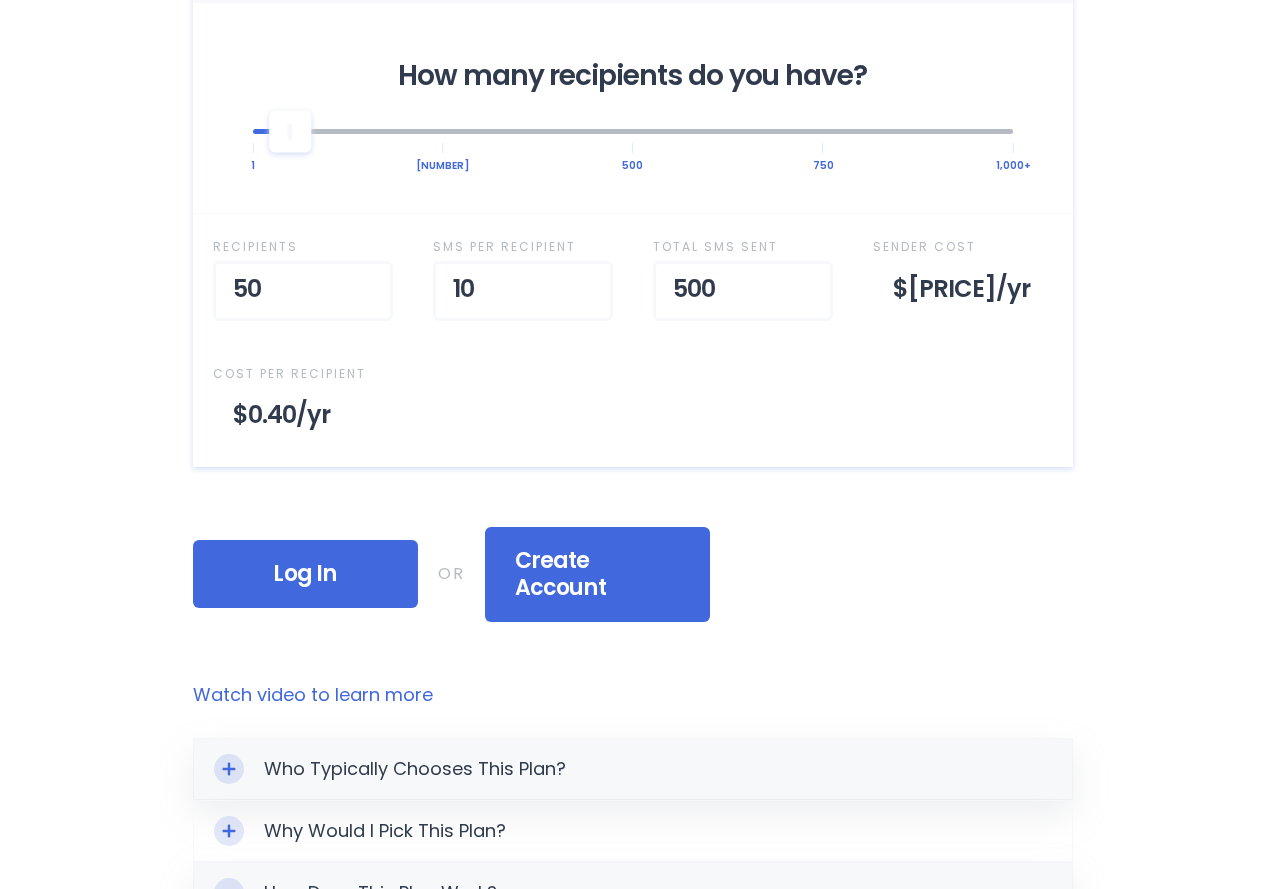 click at bounding box center (229, 893) 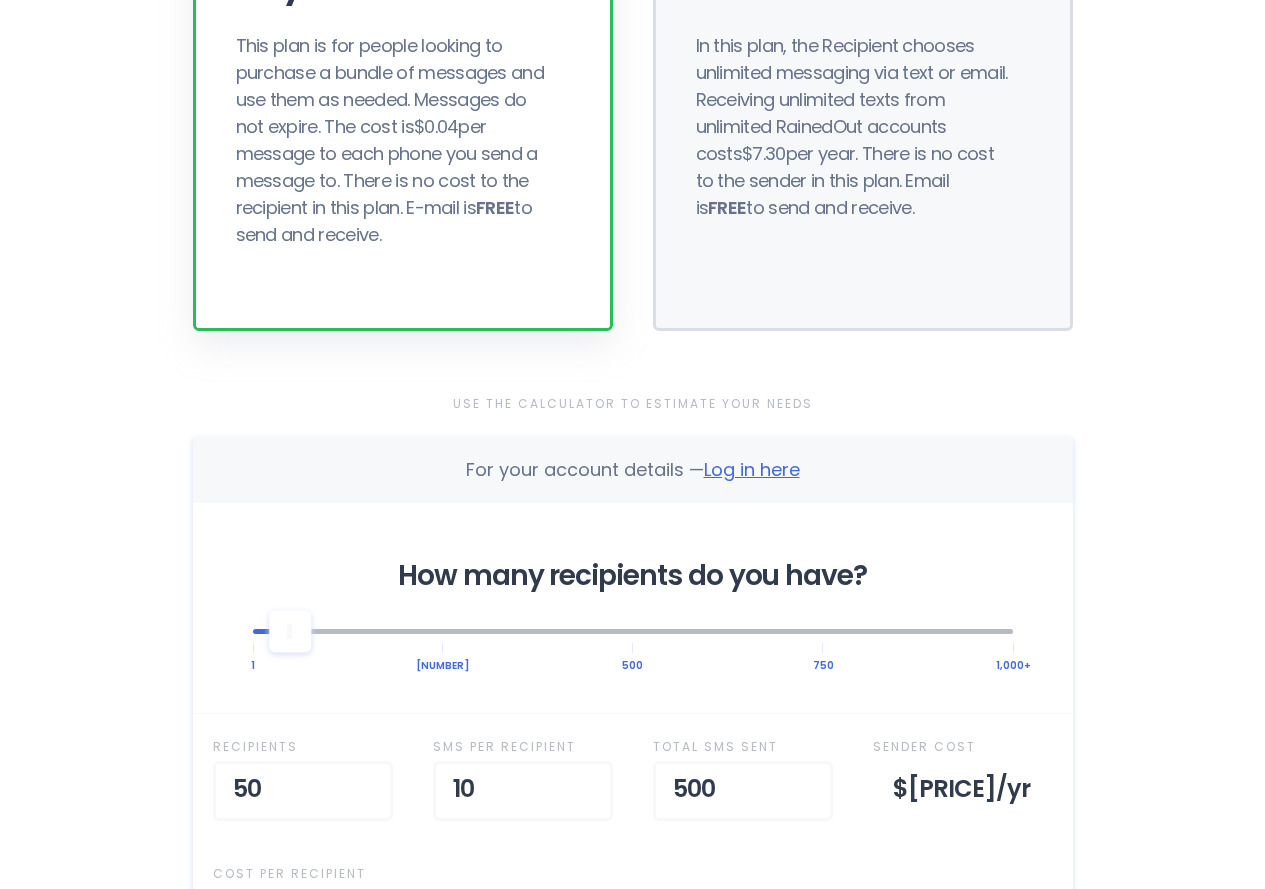 scroll, scrollTop: 0, scrollLeft: 0, axis: both 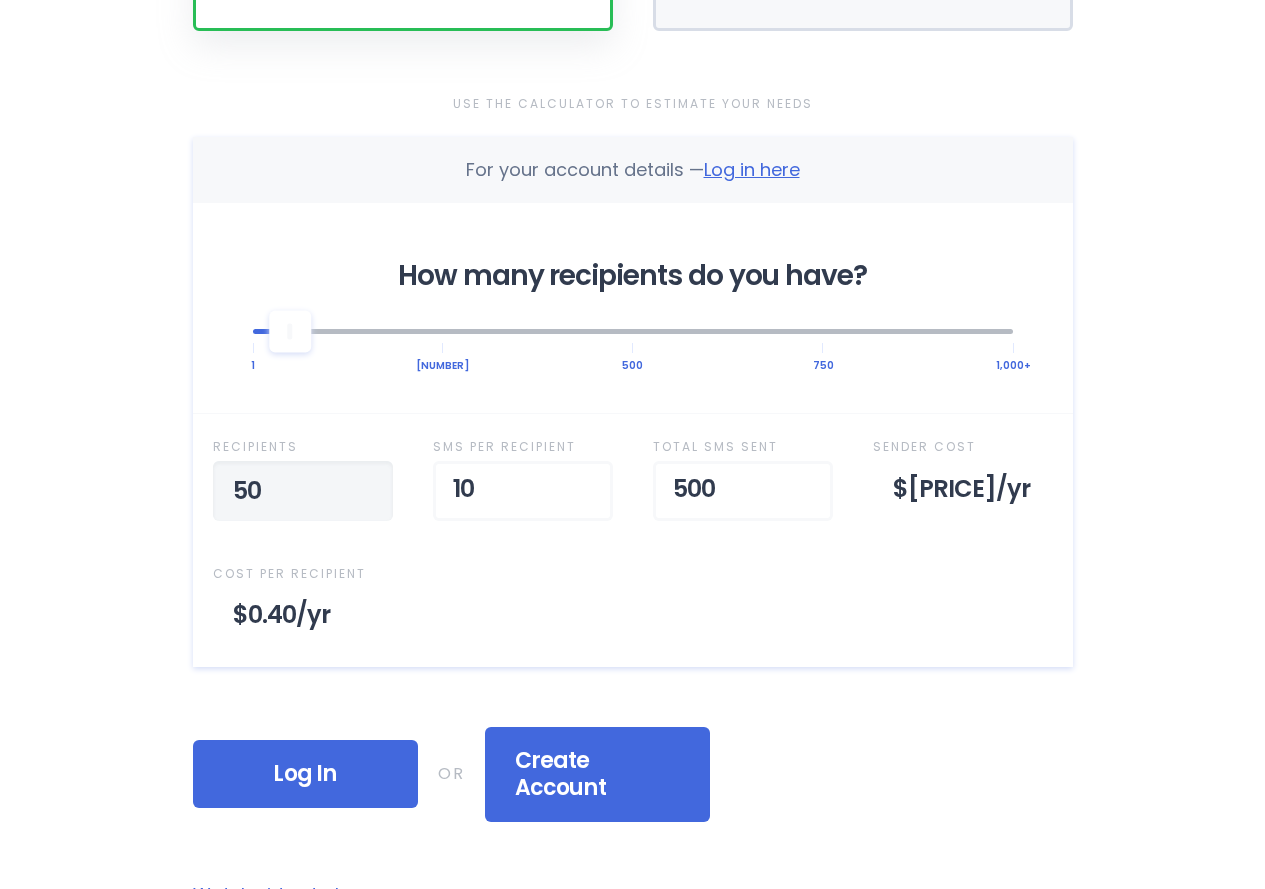 drag, startPoint x: 272, startPoint y: 484, endPoint x: 198, endPoint y: 480, distance: 74.10803 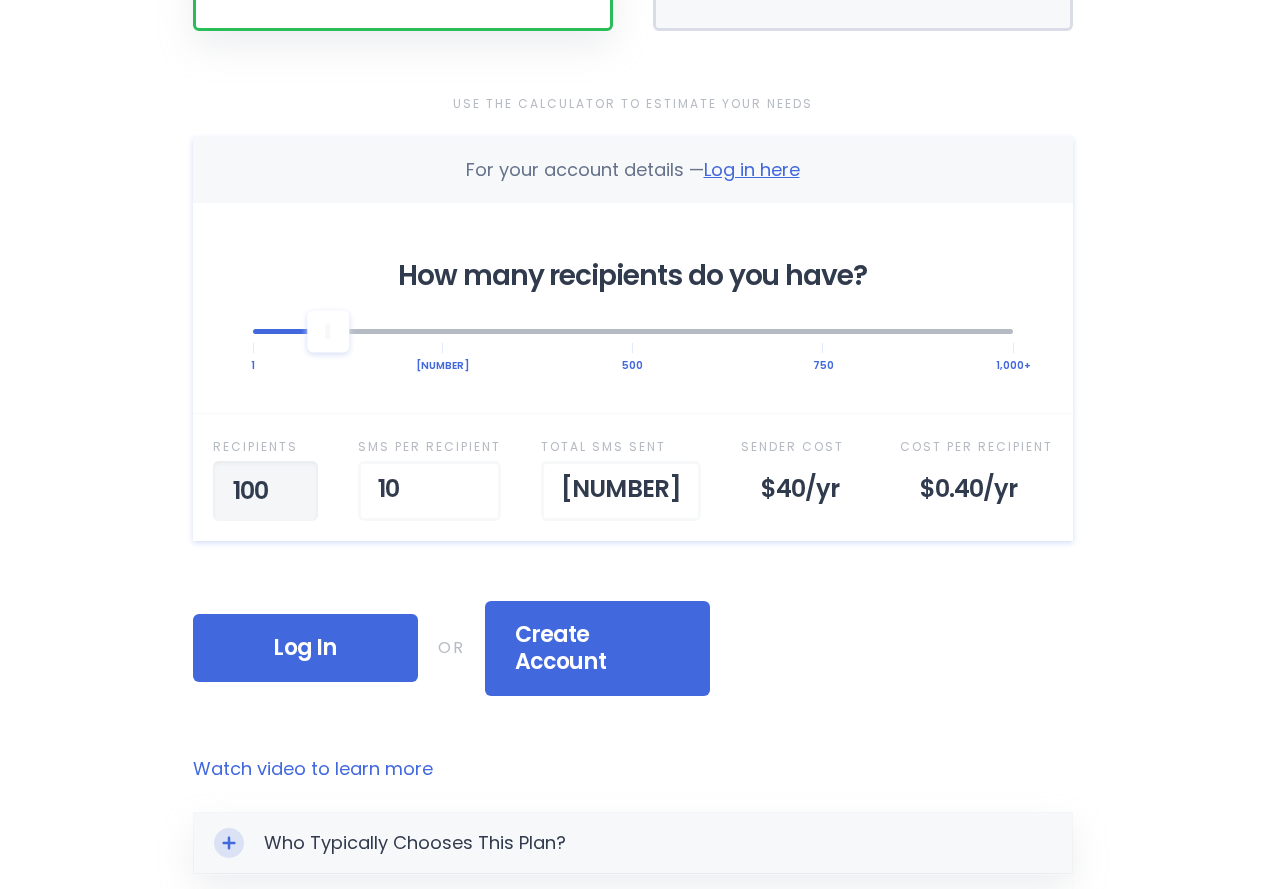 click on "Go to the new website, click Plans and select Sender plan by clicking on the box. Scroll down and log in using your RainedOut username and password. When you log in, we will update the calculator with your actual total SMS recipient number. Use the calculator to determine your text messaging needs. Check out and pre-pay for a block of text messages. Messages do not expire. Emails are free. Start sending messages just like you always have! If you already have an account, login to pick a plan OR Create Account" at bounding box center [633, 393] 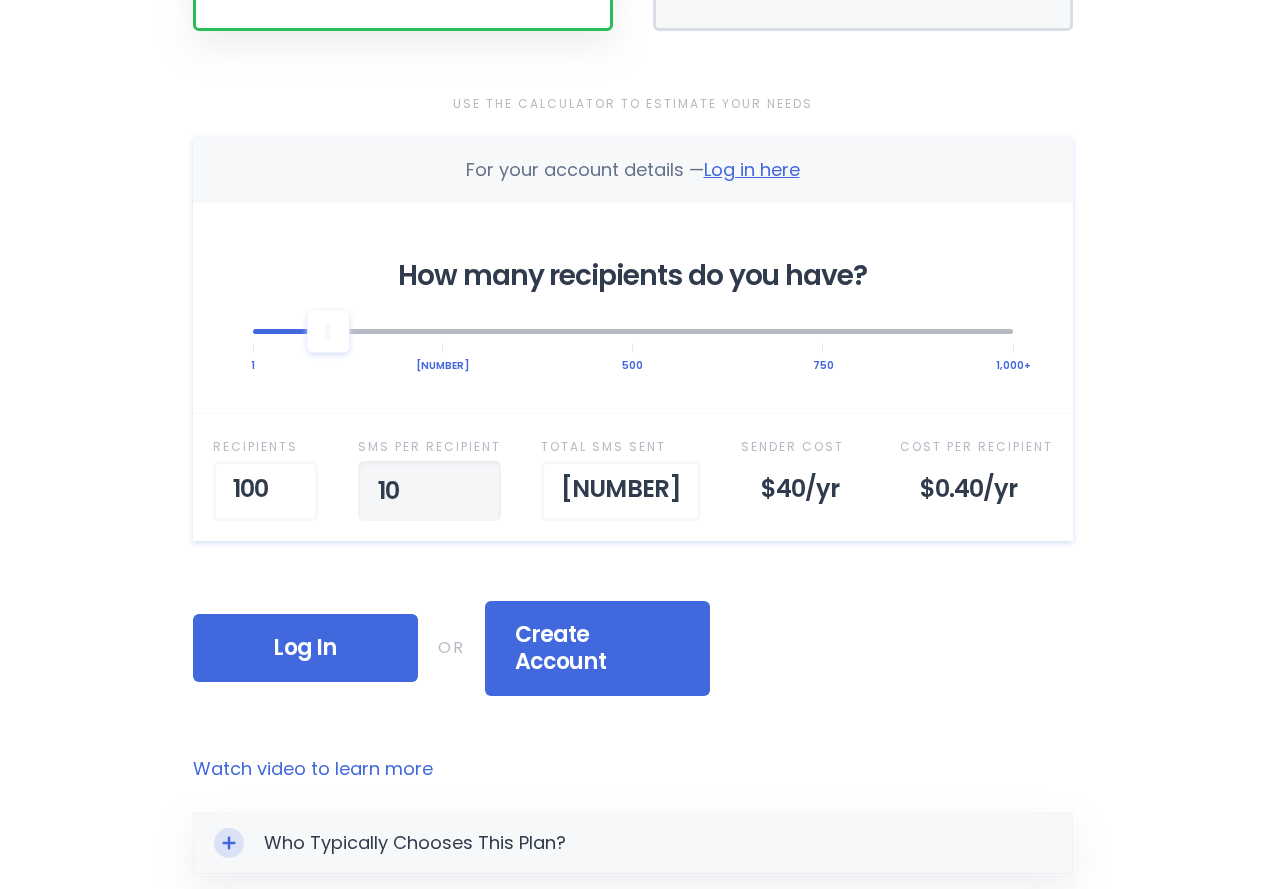 drag, startPoint x: 430, startPoint y: 488, endPoint x: 383, endPoint y: 487, distance: 47.010635 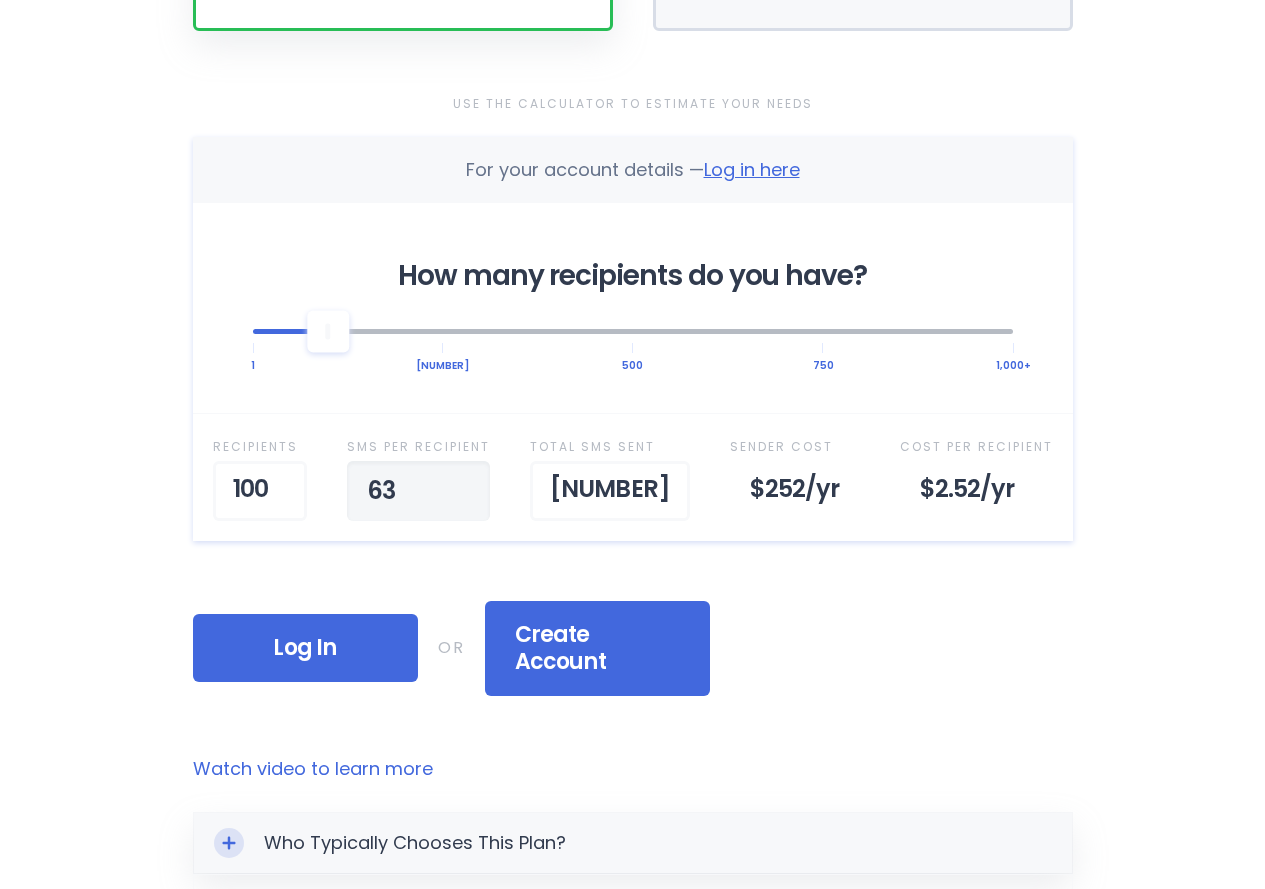 drag, startPoint x: 425, startPoint y: 485, endPoint x: 392, endPoint y: 483, distance: 33.06055 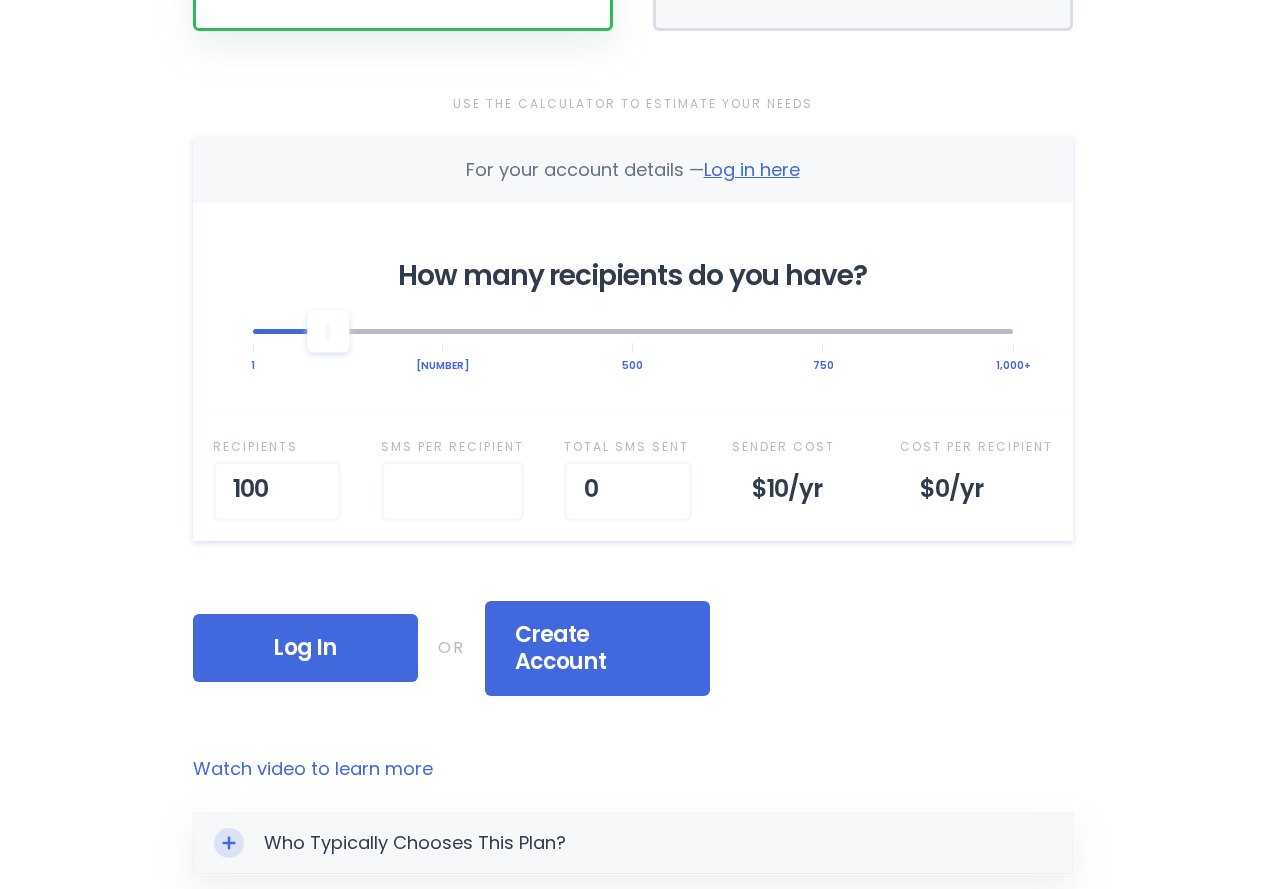 drag, startPoint x: 888, startPoint y: 578, endPoint x: 795, endPoint y: 571, distance: 93.26307 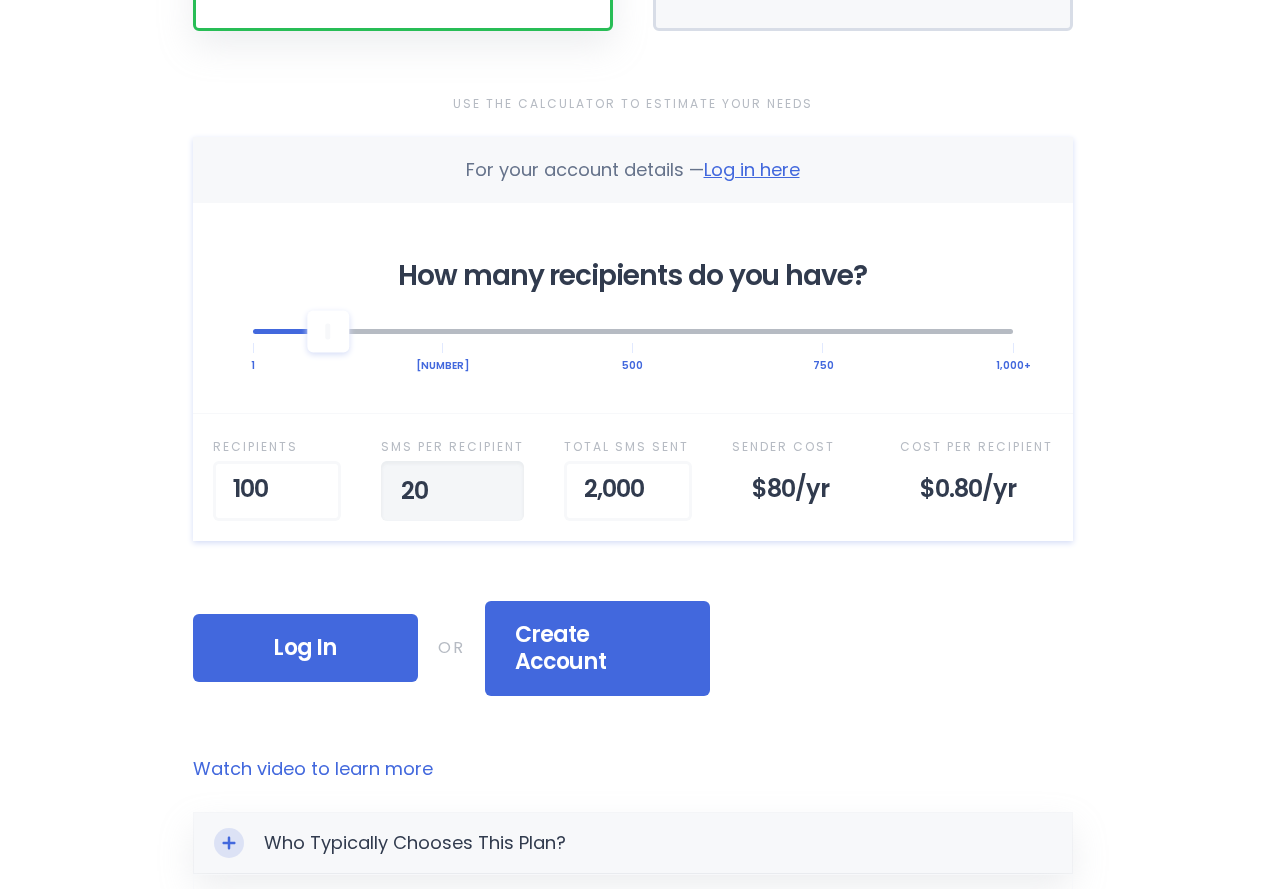 click on "Use the Calculator to Estimate Your Needs For your account details —  Log in here How many recipients do you have? 1 250 500 750 1,000+ Recipient s 100 SMS per Recipient 20 Total SMS Sent 2,000 Sender Cost [PRICE] /yr Cost Per Recipient [PRICE] /yr Log In If you already have an account, login to pick a plan OR Create Account If you're new to RainedOut, click here to sign up then pick a plan" at bounding box center (633, 393) 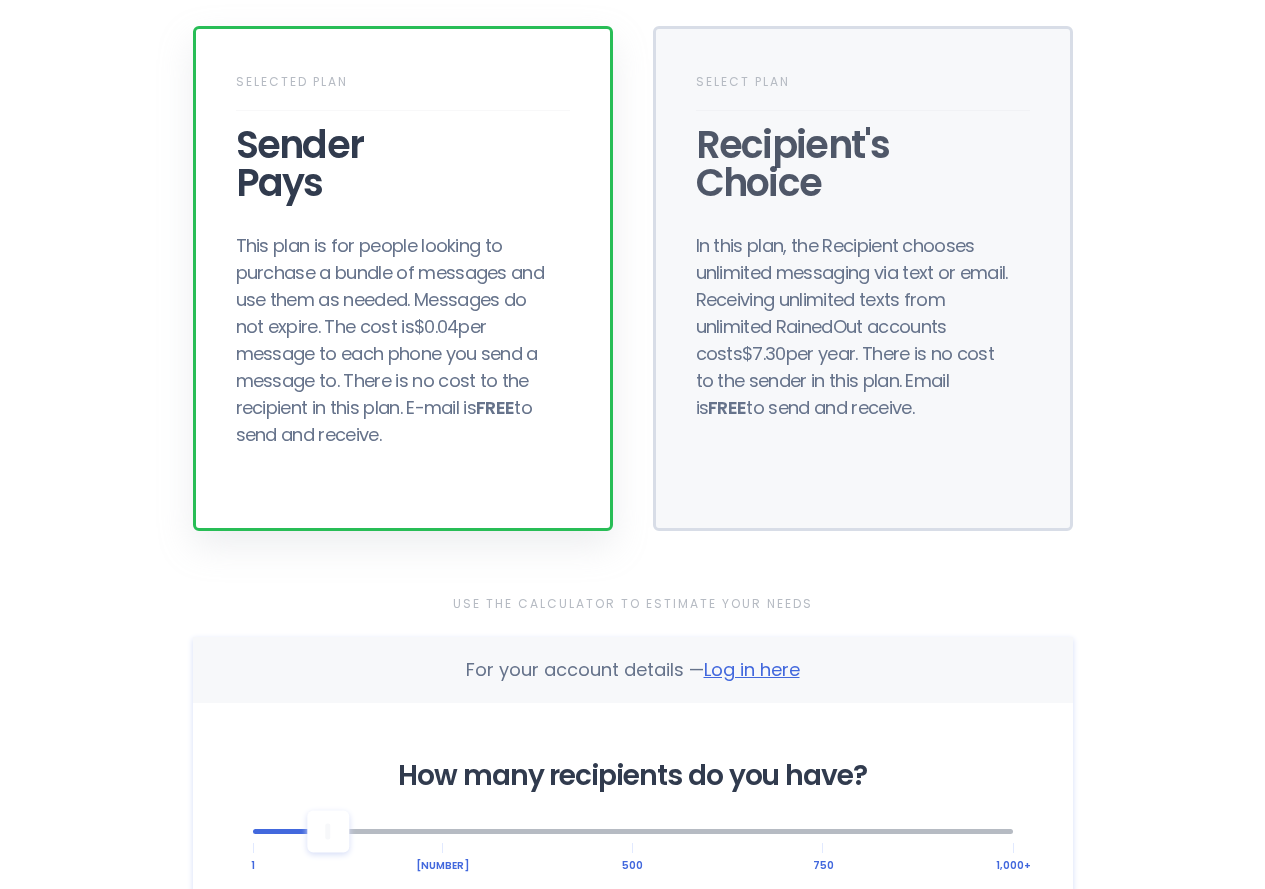 scroll, scrollTop: 0, scrollLeft: 0, axis: both 